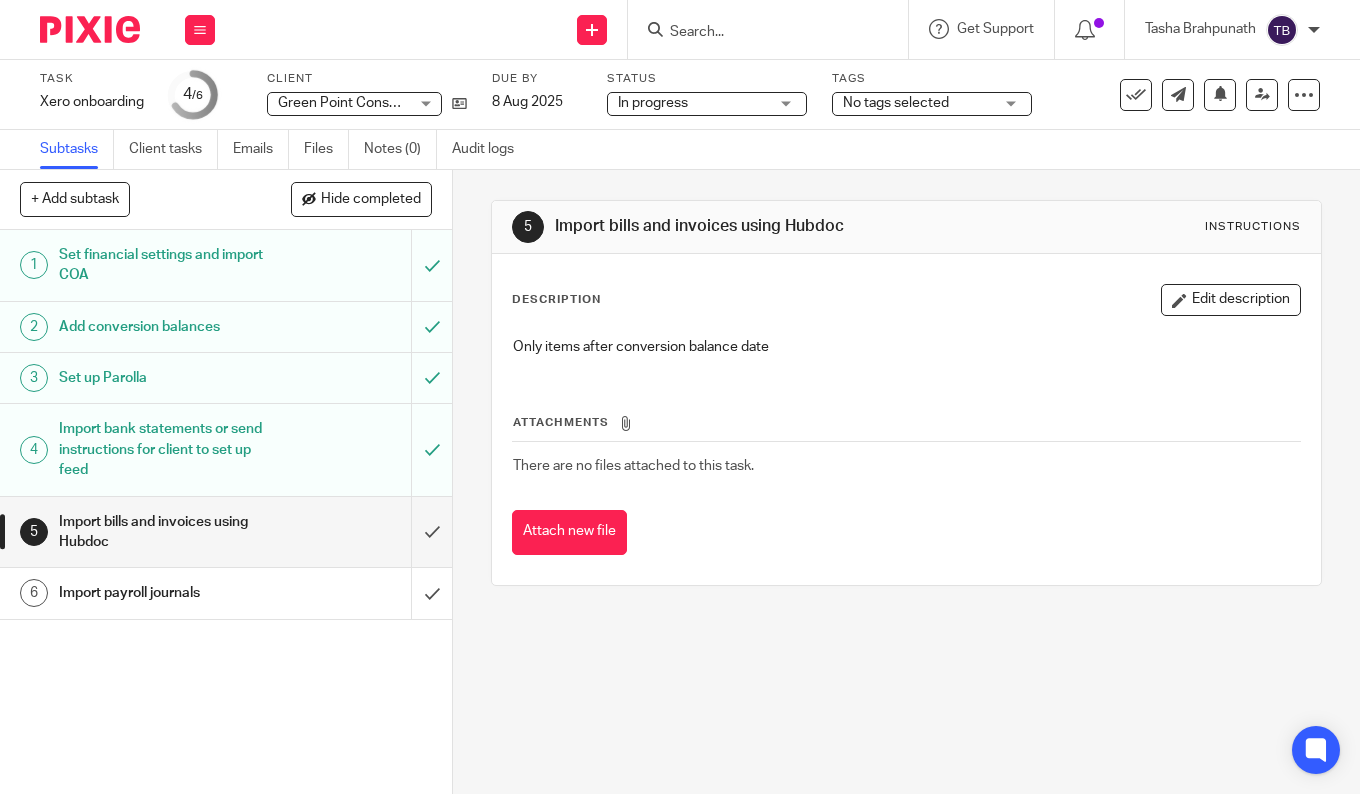 scroll, scrollTop: 0, scrollLeft: 0, axis: both 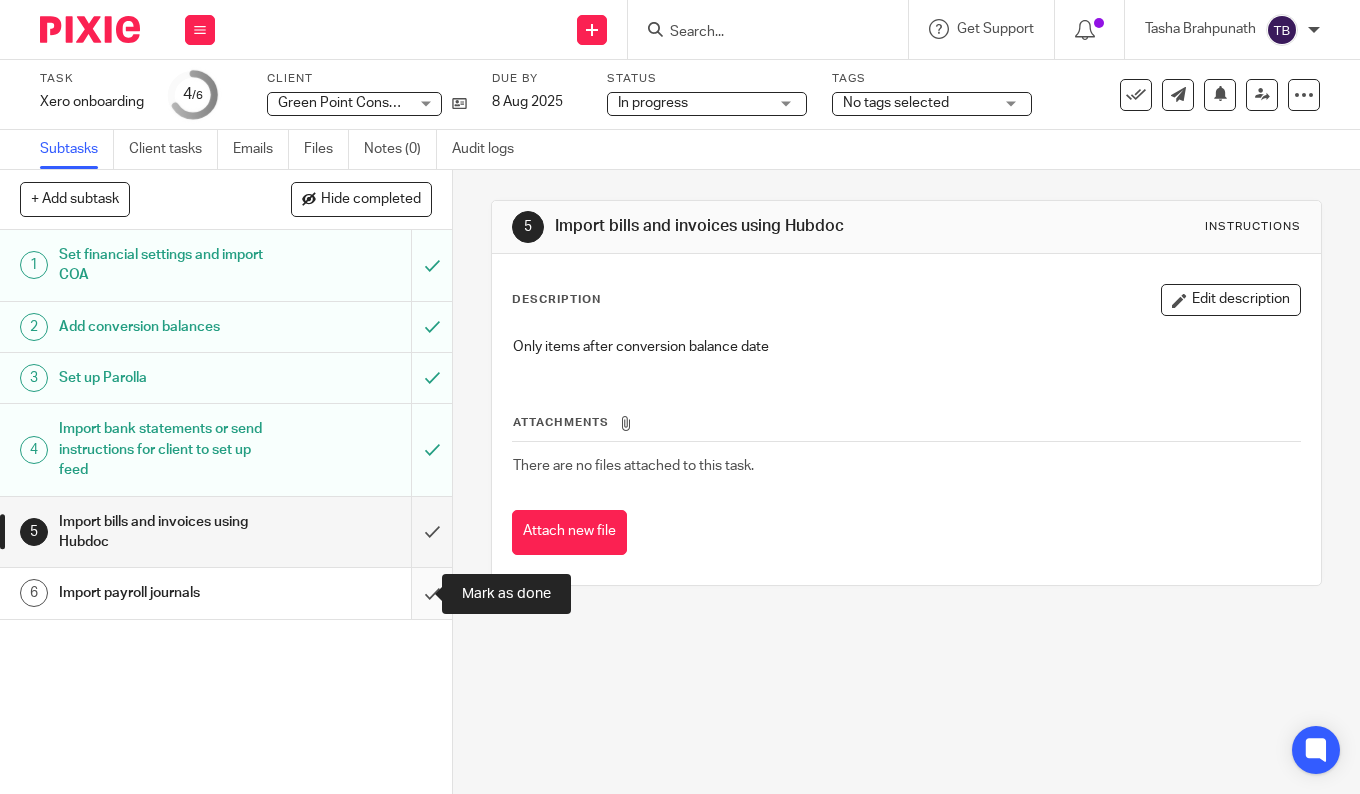 click at bounding box center [226, 593] 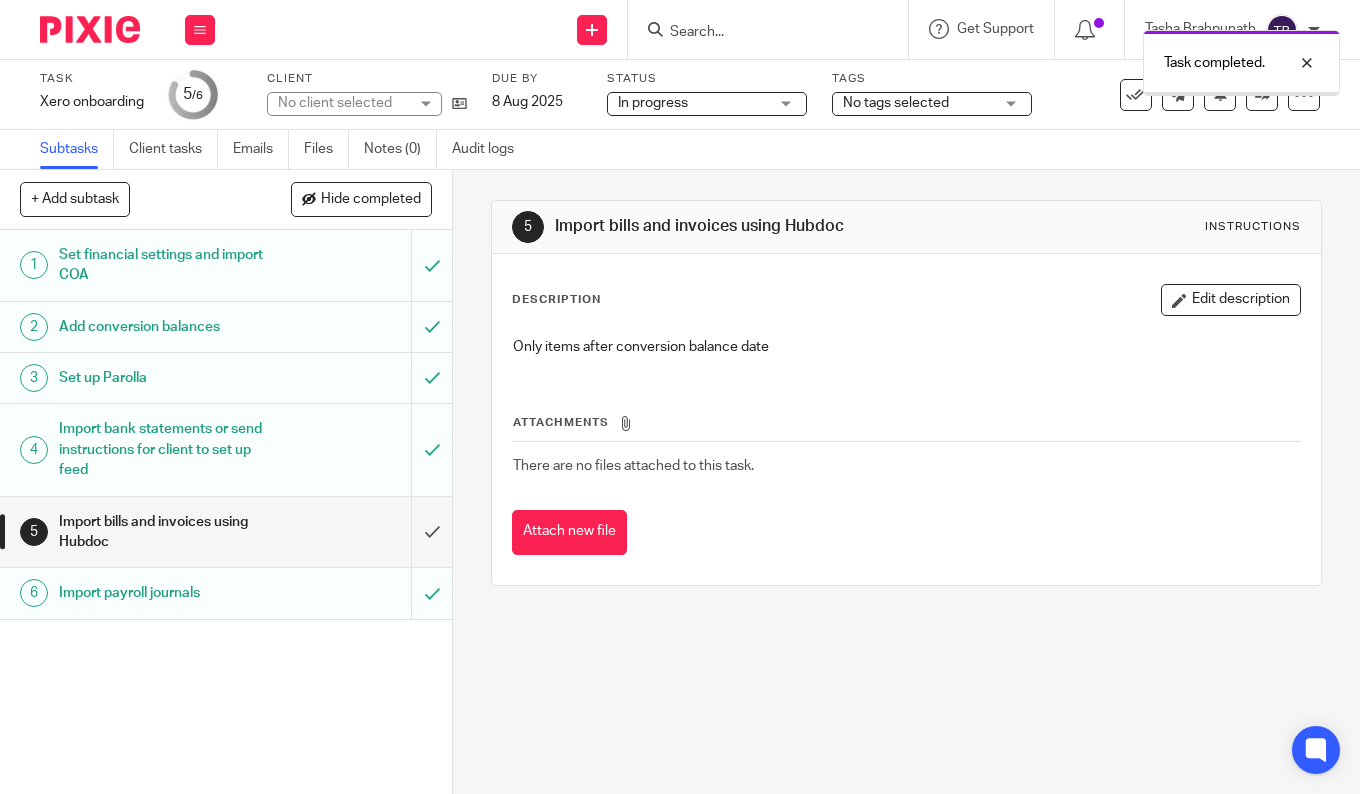 scroll, scrollTop: 0, scrollLeft: 0, axis: both 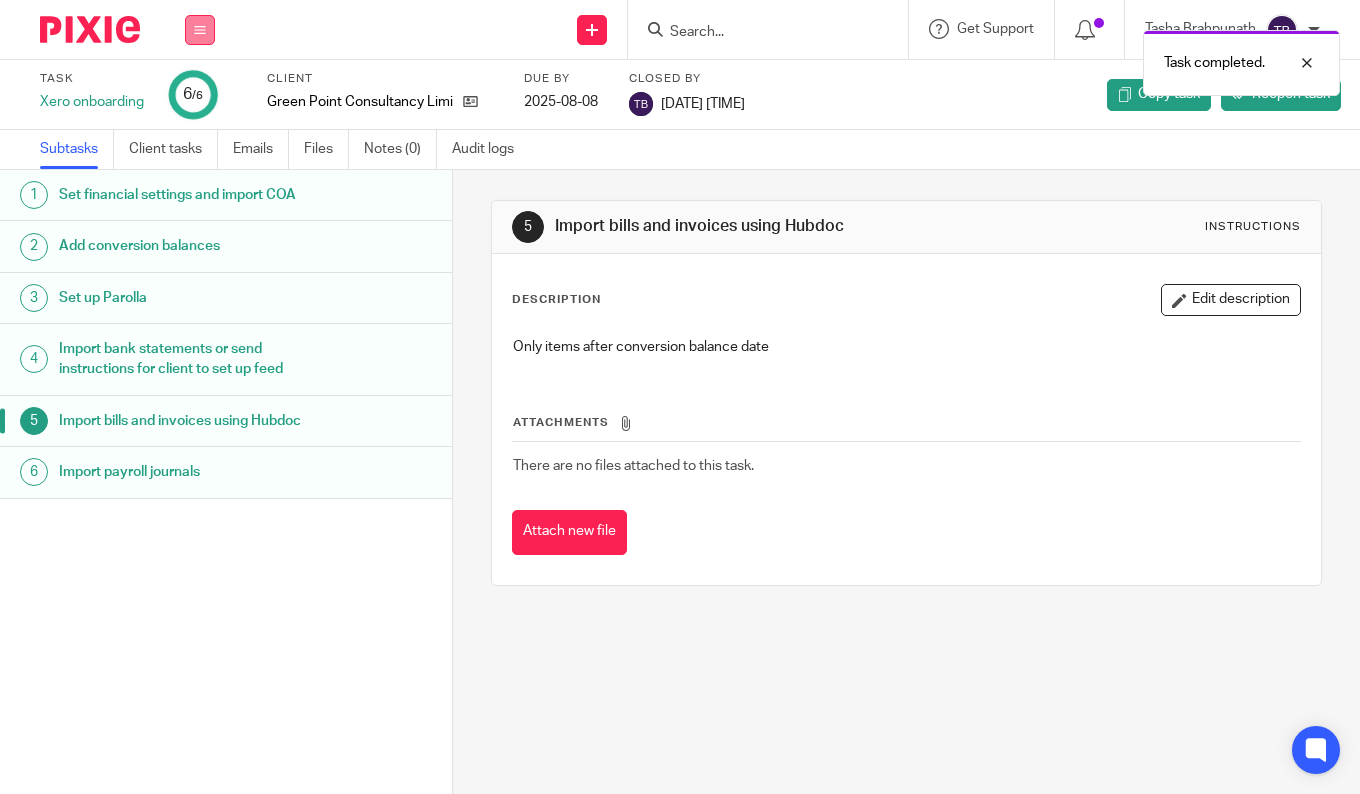 click at bounding box center [200, 30] 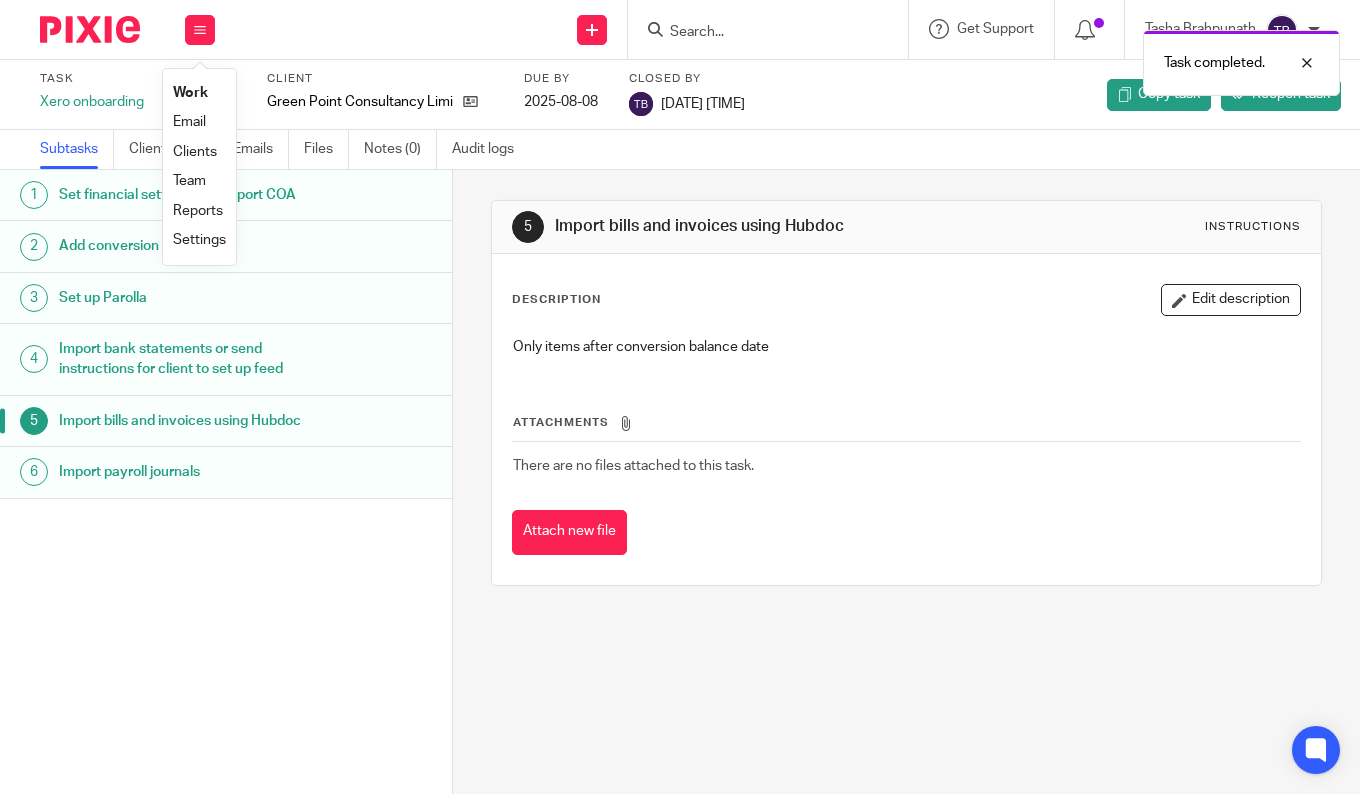 click on "Work" at bounding box center [190, 93] 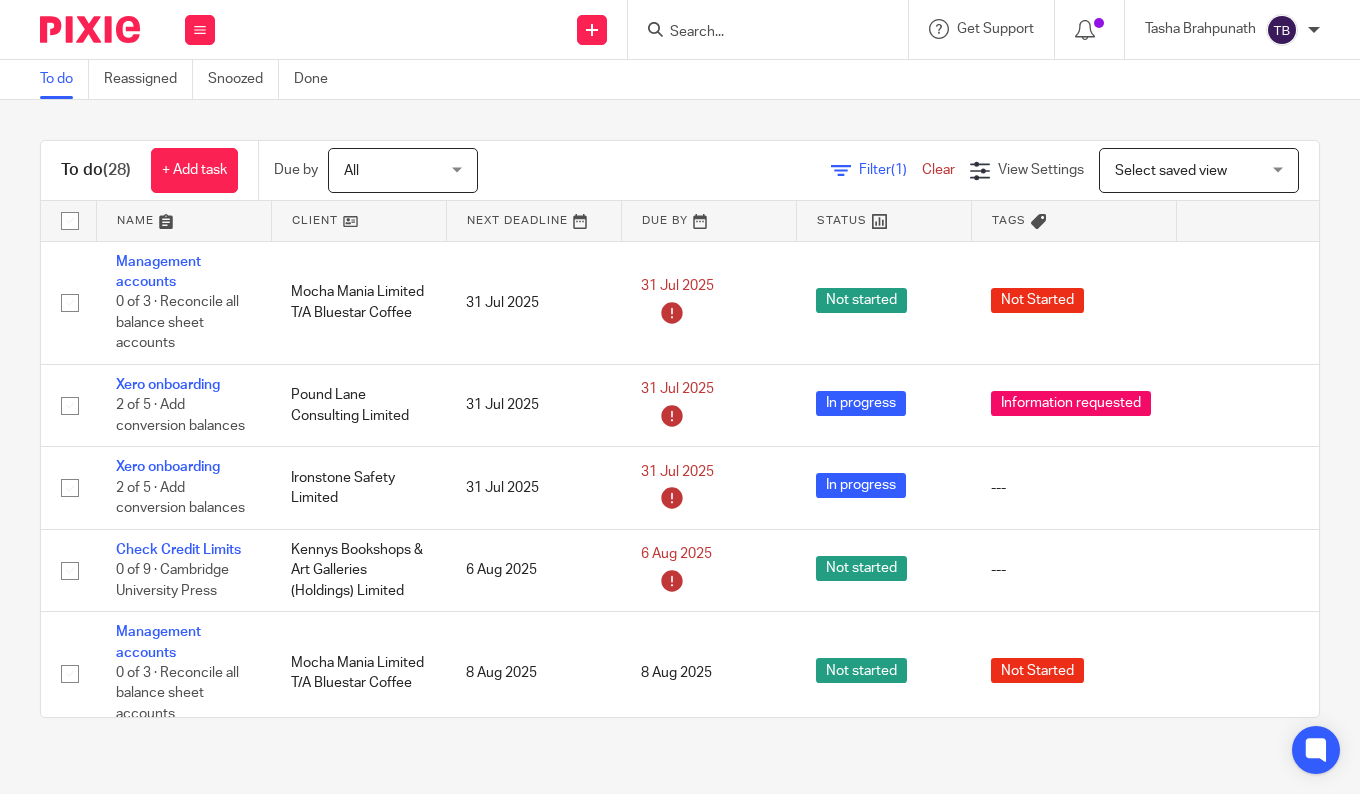 scroll, scrollTop: 0, scrollLeft: 0, axis: both 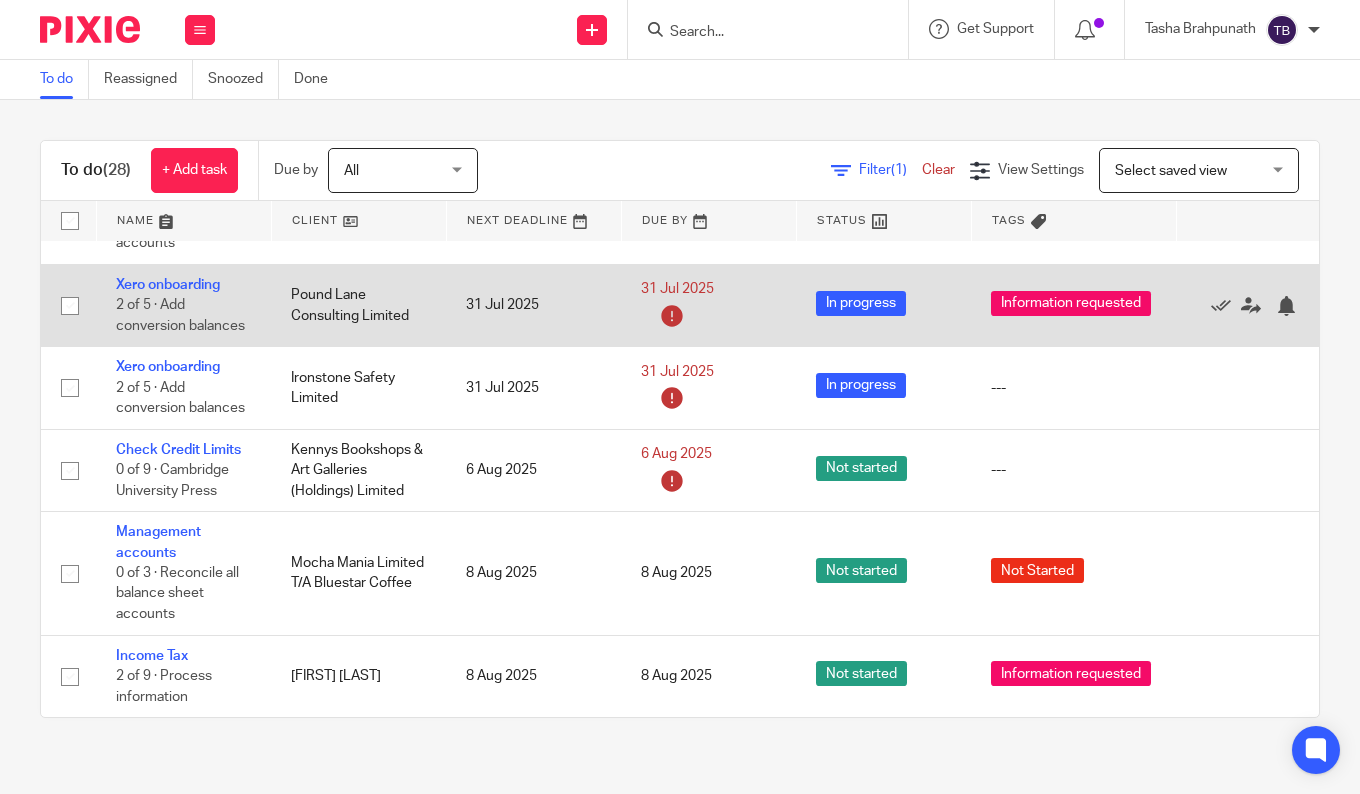 click on "Pound Lane Consulting Limited" at bounding box center [358, 305] 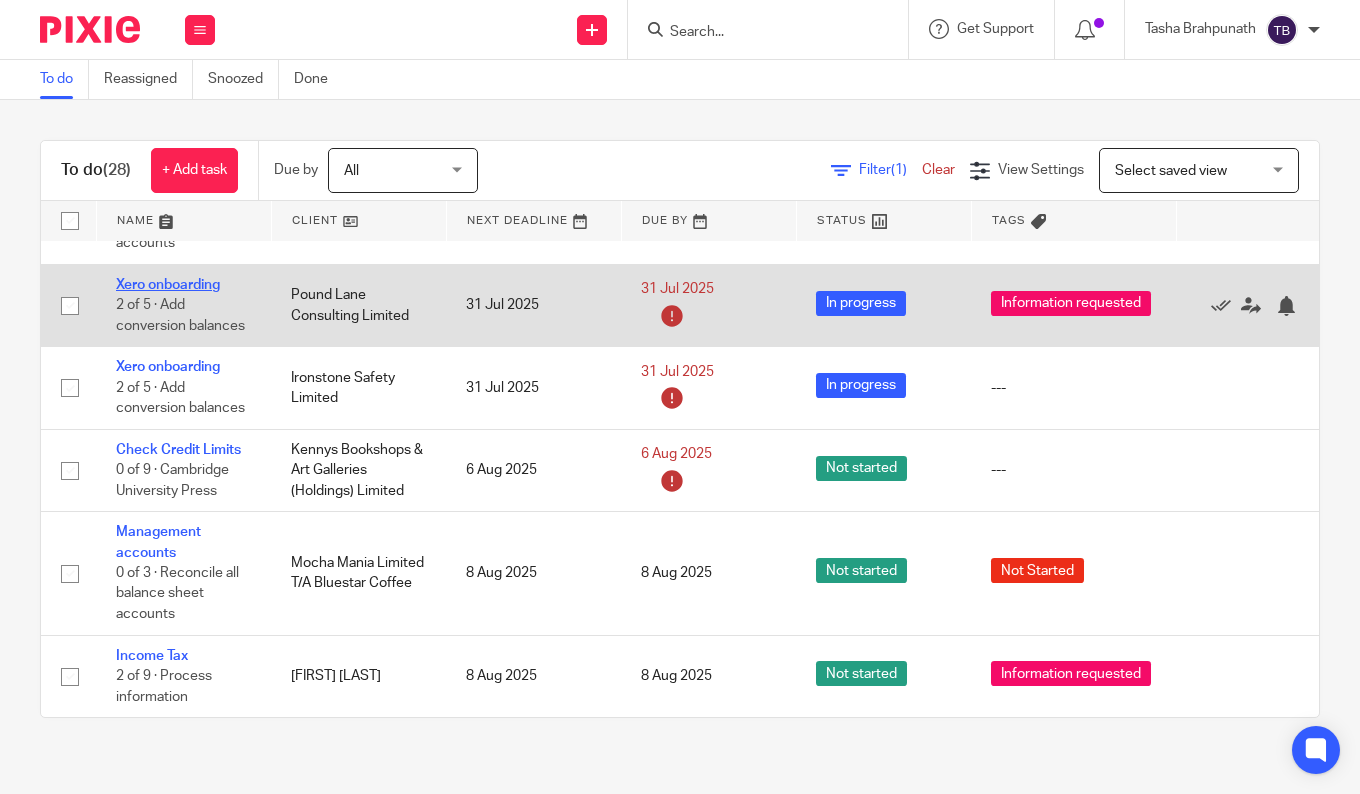 click on "Xero onboarding" at bounding box center [168, 285] 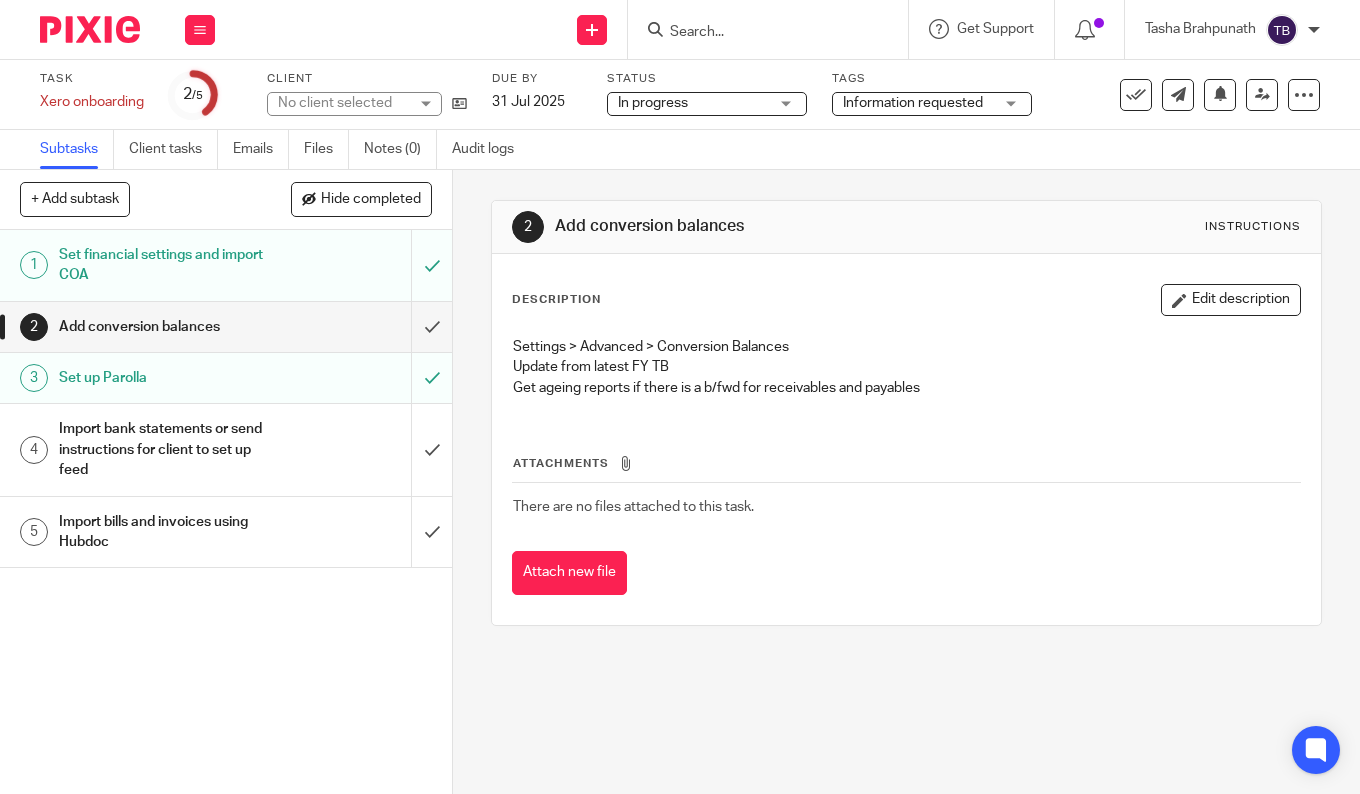 scroll, scrollTop: 0, scrollLeft: 0, axis: both 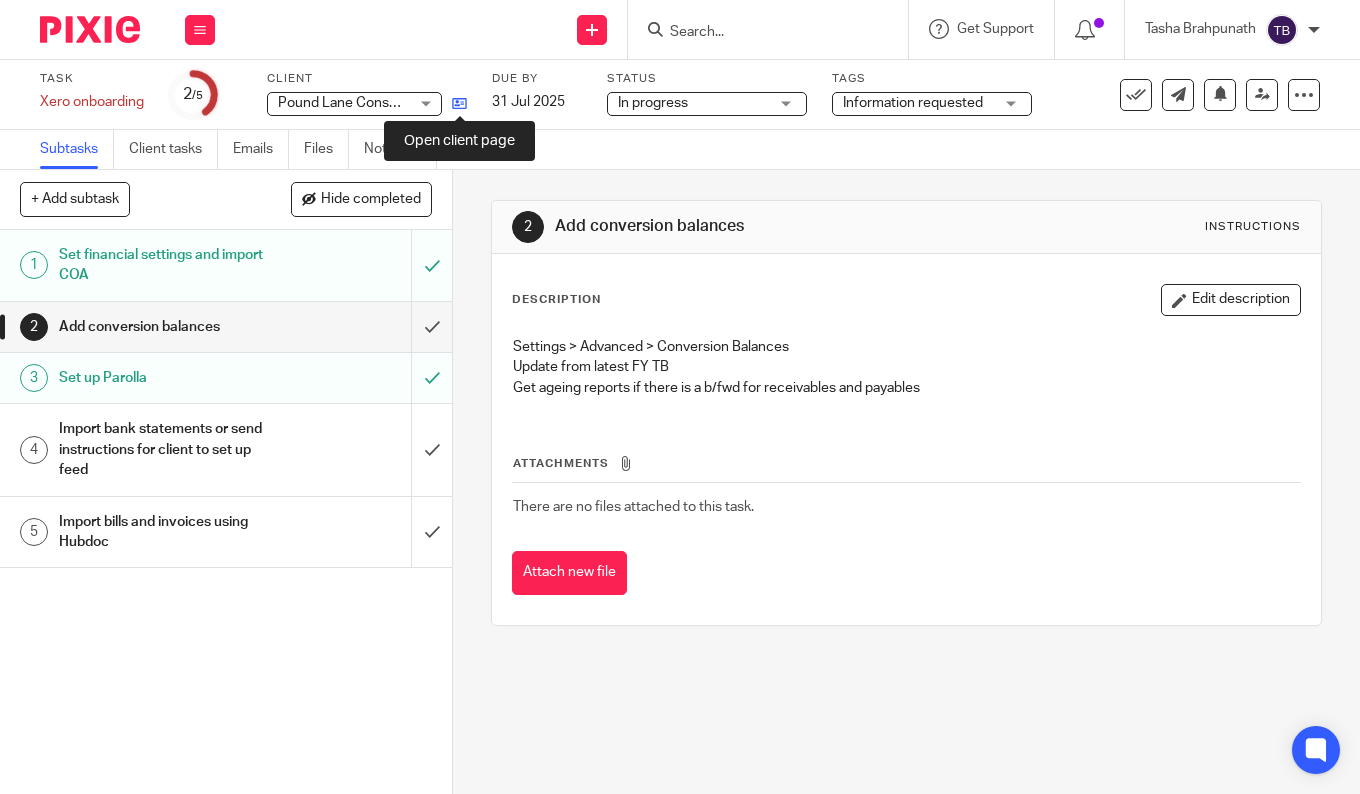 click at bounding box center (459, 103) 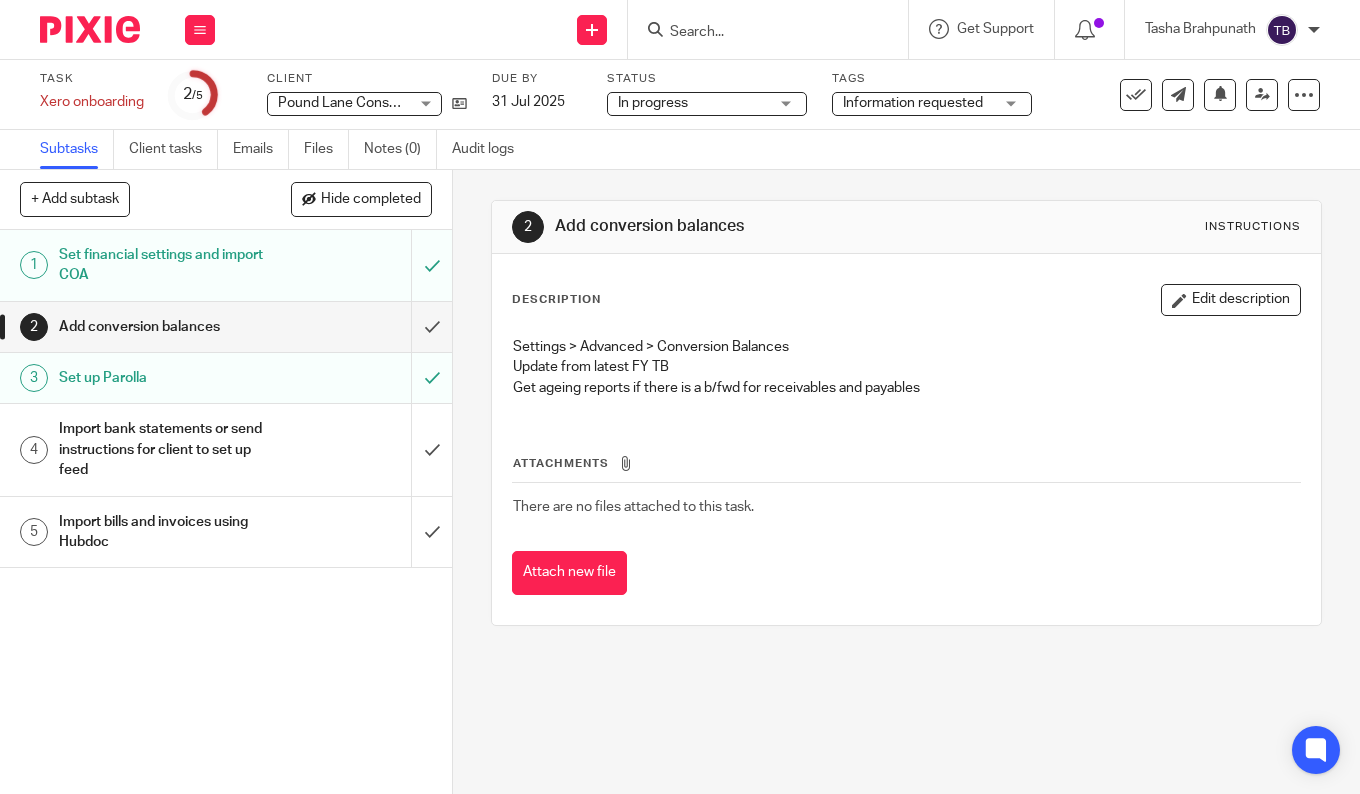 click on "Import bank statements or send instructions for client to set up feed" at bounding box center [170, 449] 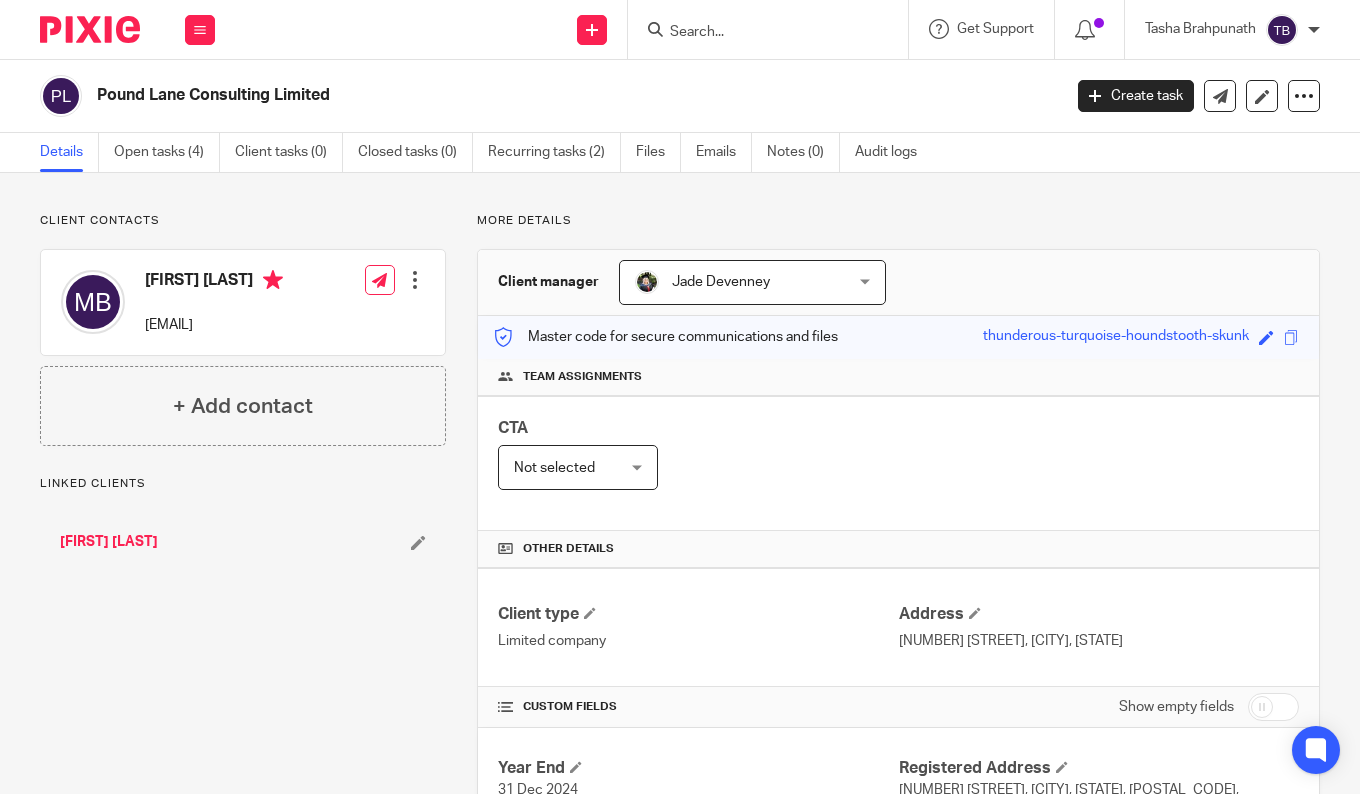 scroll, scrollTop: 0, scrollLeft: 0, axis: both 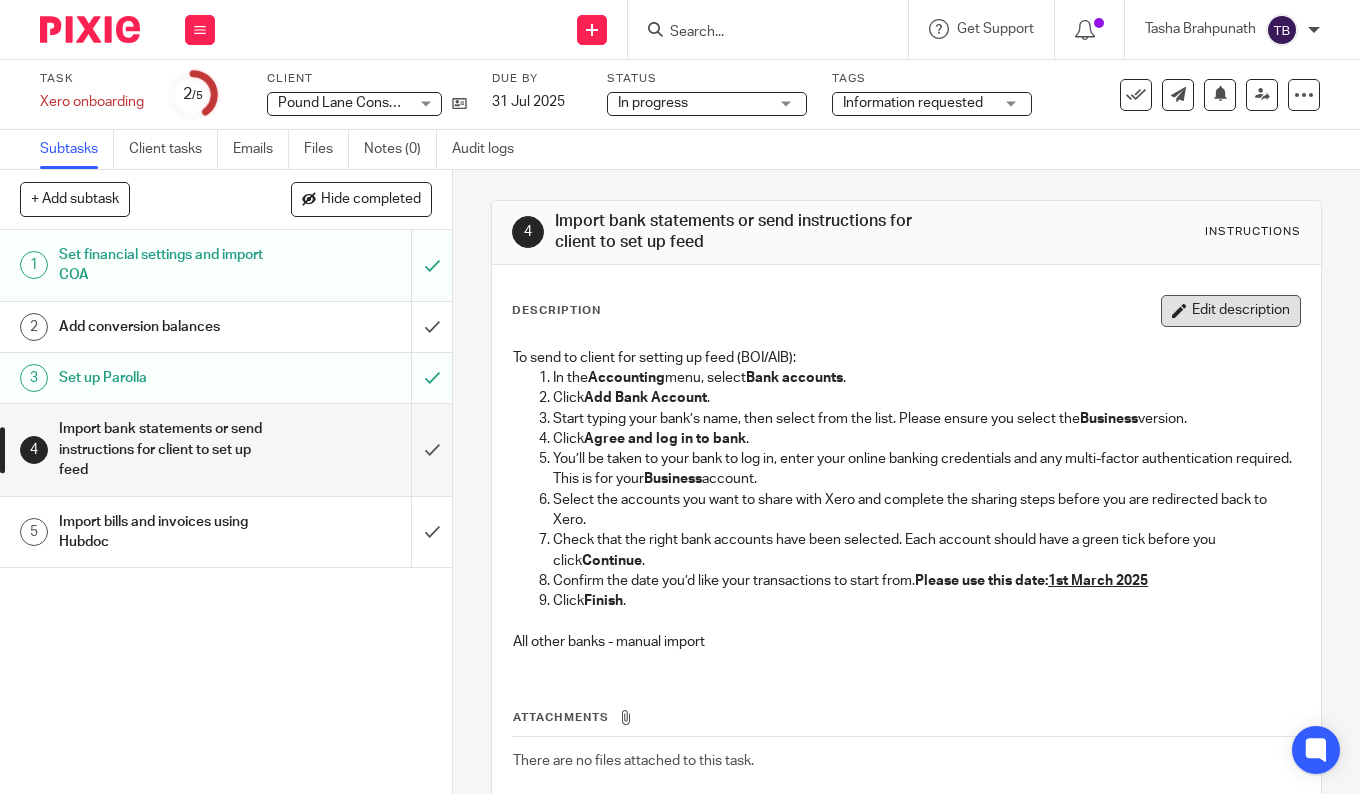 click on "Edit description" at bounding box center (1231, 311) 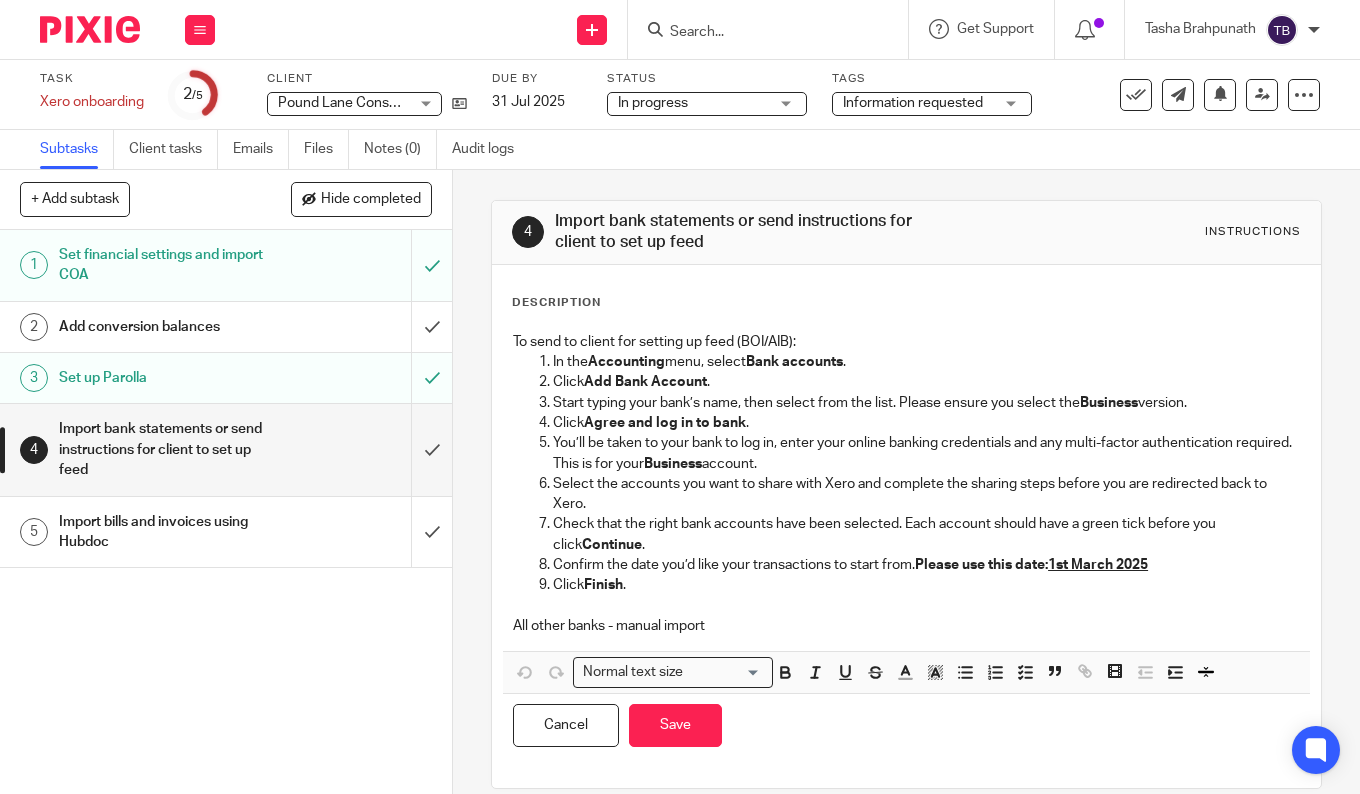 click on "Description
To send to client for setting up feed (BOI/AIB): In the  Accounting  menu, select  Bank accounts . Click  Add Bank Account . Start typing your bank’s name, then select from the list. Please ensure you select the  Business  version. Click  Agree and log in to bank . You’ll be taken to your bank to log in, enter your online banking credentials and any multi-factor authentication required. This is for your  Business  account. Select the accounts you want to share with Xero and complete the sharing steps before you are redirected back to Xero. Check that the right bank accounts have been selected. Each account should have a green tick before you click  Continue . Confirm the date you’d like your transactions to start from.  Please use this date:  1st March 2025 Click  Finish . All other banks - manual import
Normal text size
Loading..." at bounding box center (906, 526) 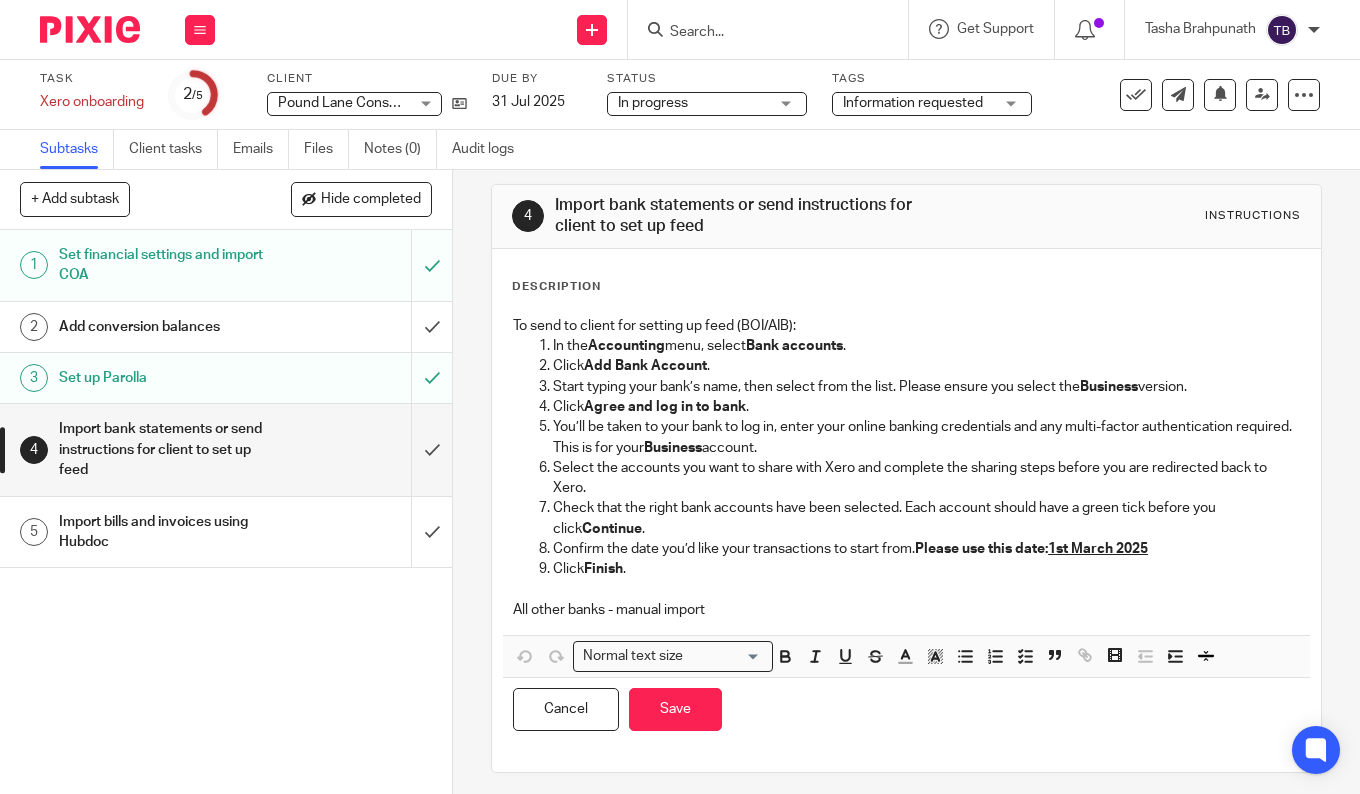 scroll, scrollTop: 25, scrollLeft: 0, axis: vertical 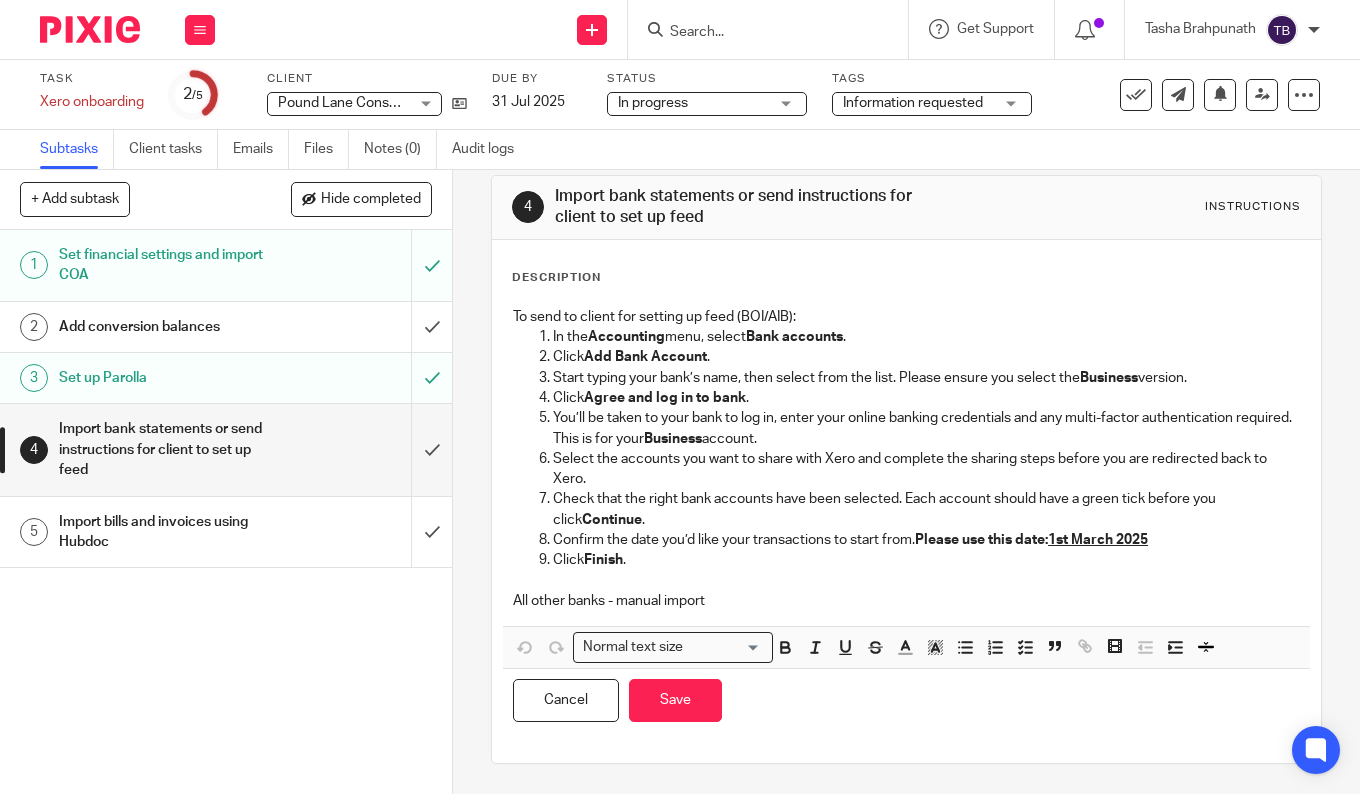 click on "All other banks - manual import" at bounding box center [906, 601] 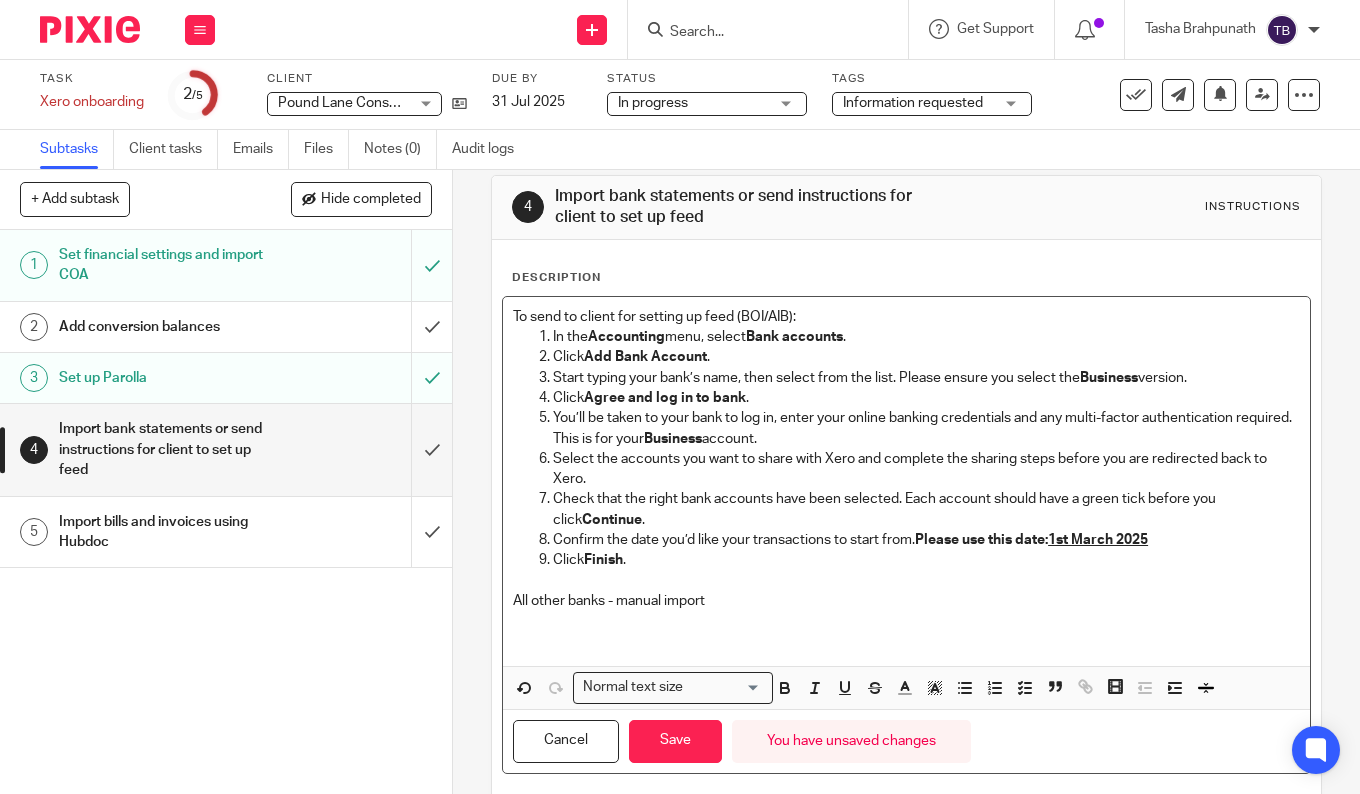 type 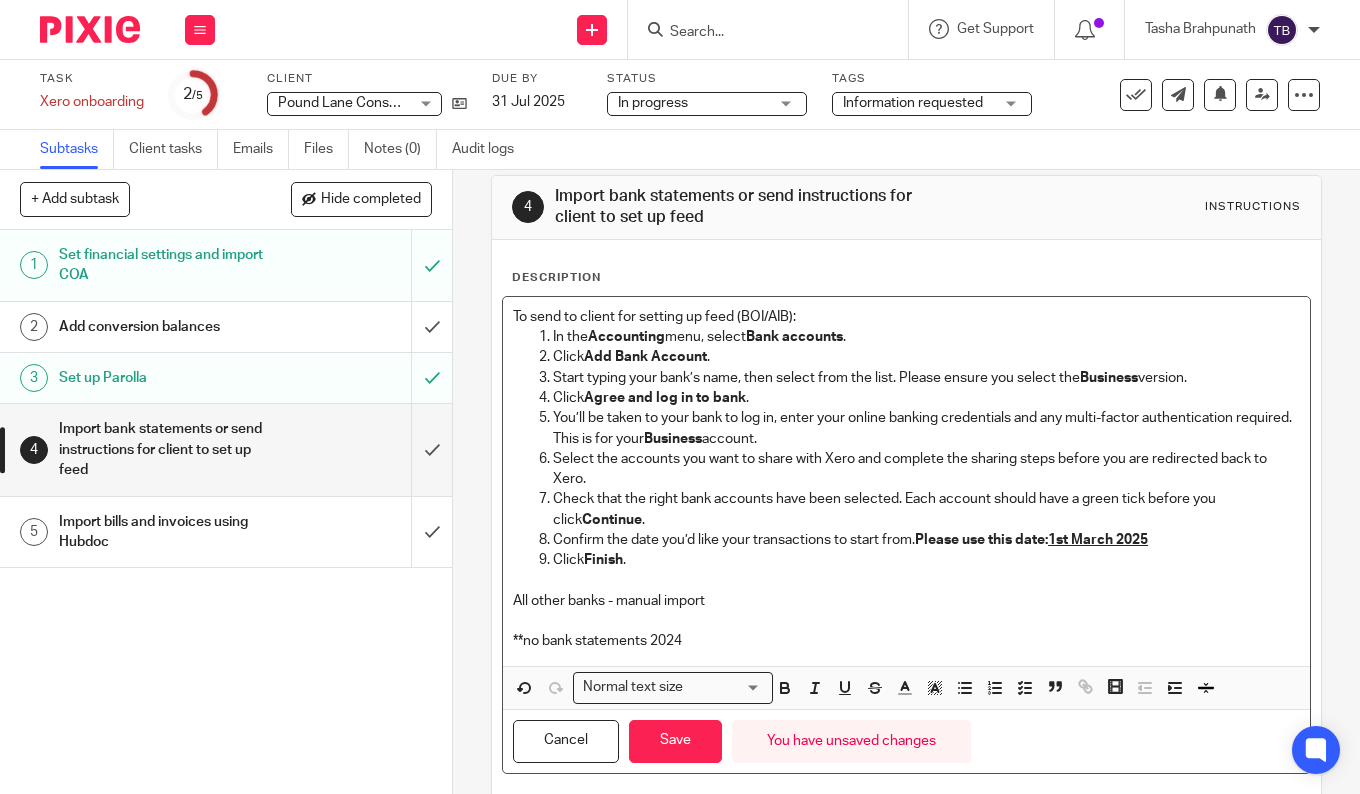 click on "Cancel
Save
You have unsaved changes" at bounding box center (906, 741) 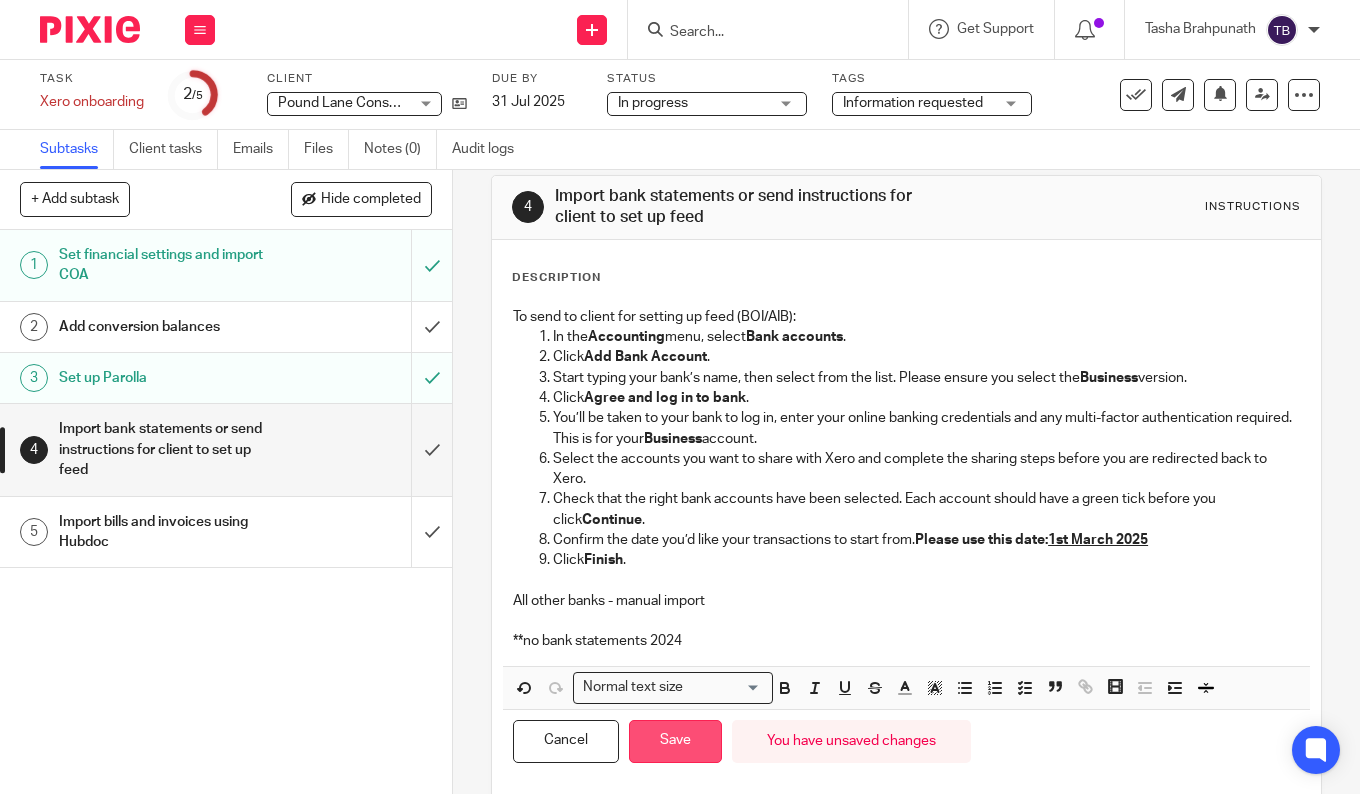 click on "Save" at bounding box center [675, 741] 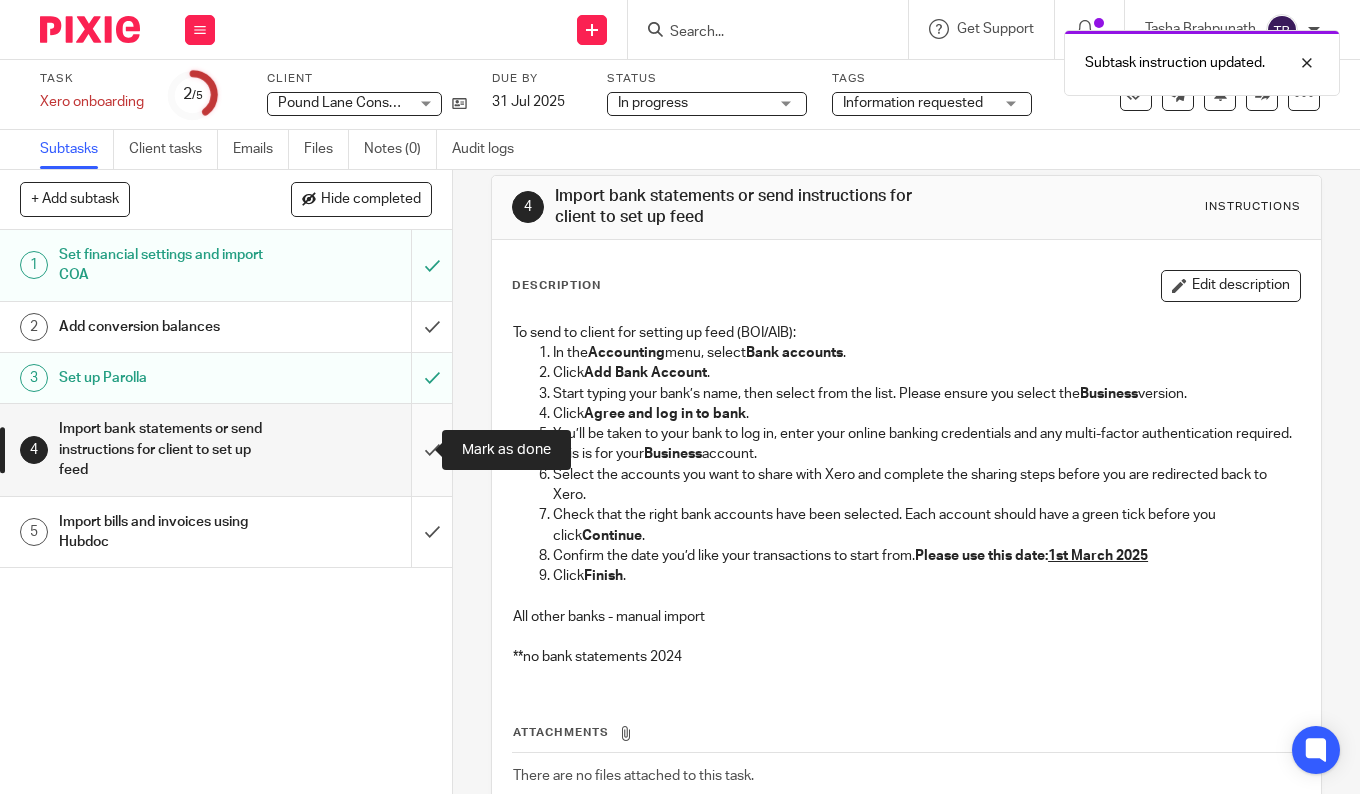 click at bounding box center (226, 449) 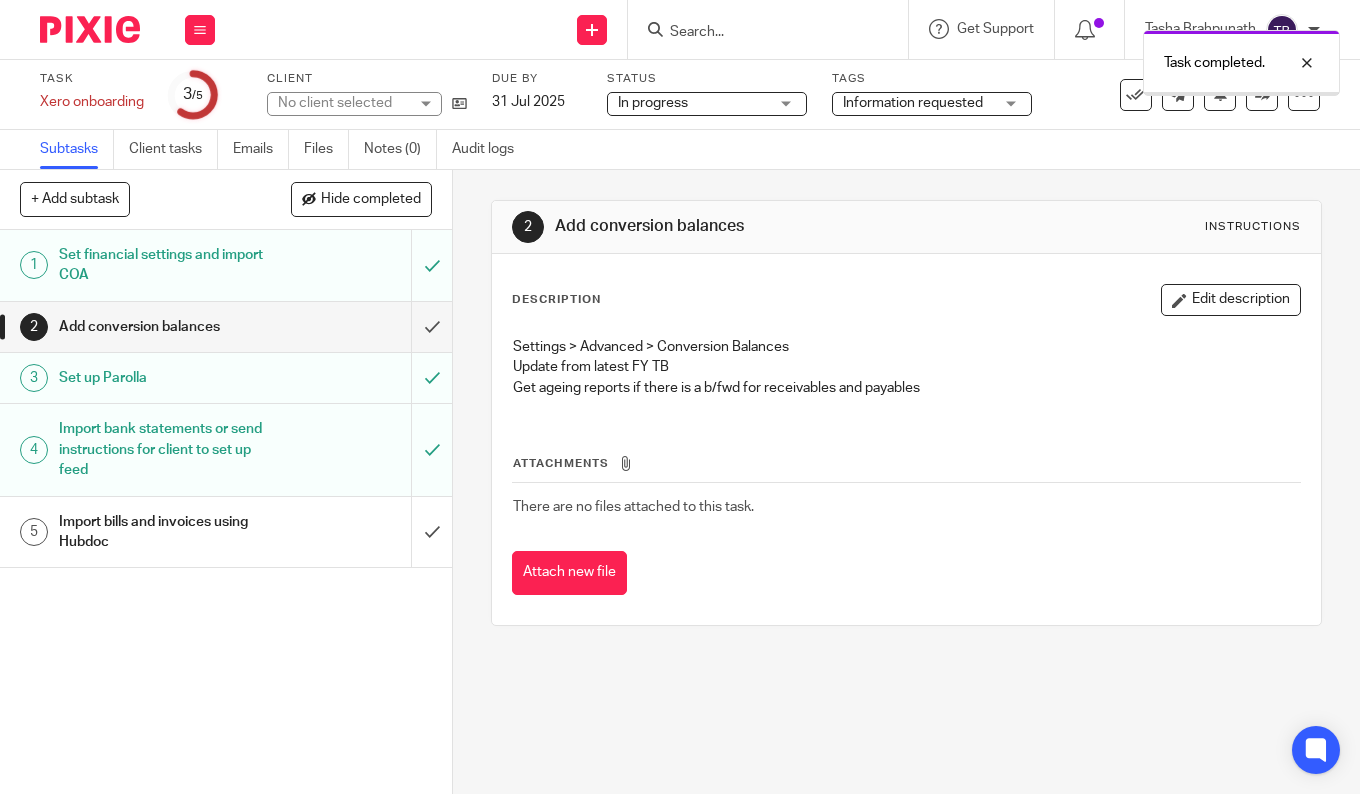 click on "Import bills and invoices using Hubdoc" at bounding box center (170, 532) 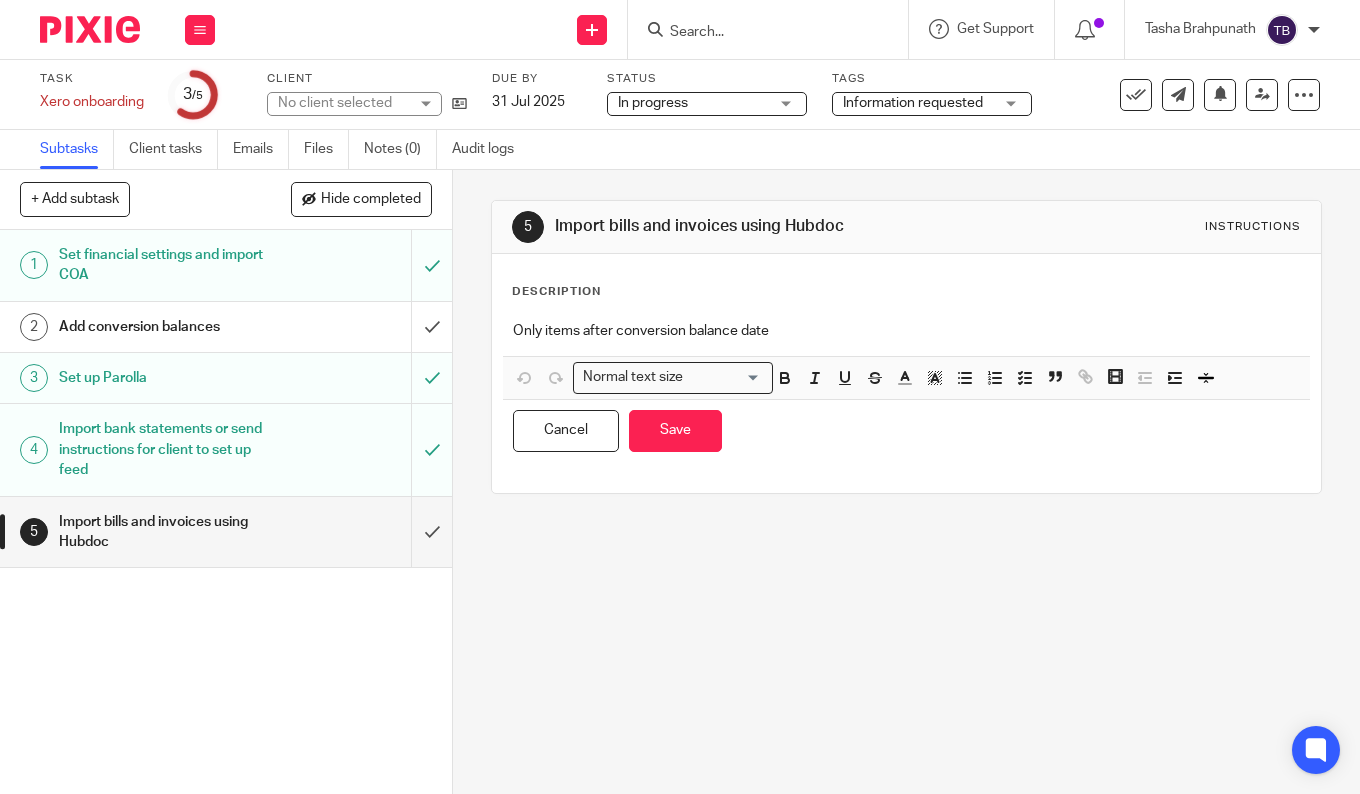 scroll, scrollTop: 0, scrollLeft: 0, axis: both 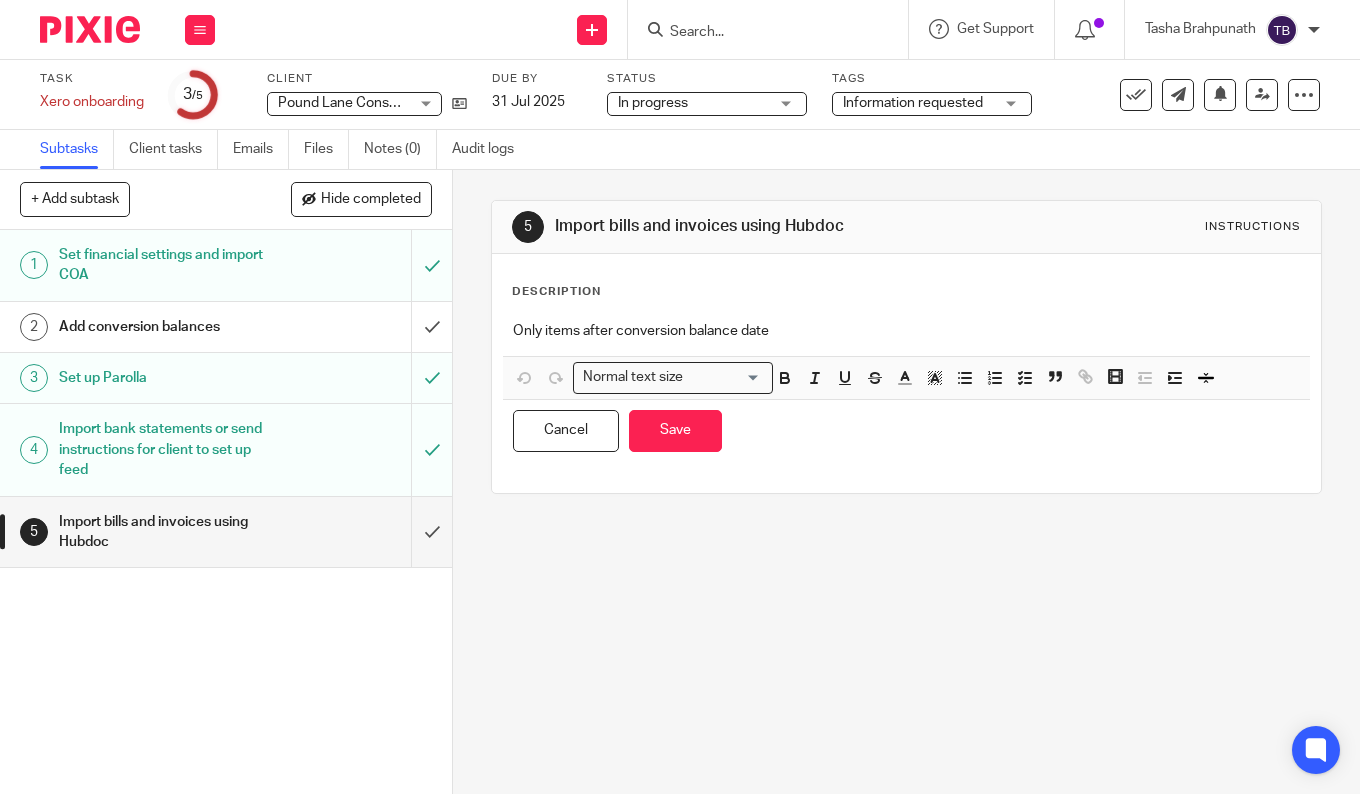 click on "Only items after conversion balance date" at bounding box center [906, 331] 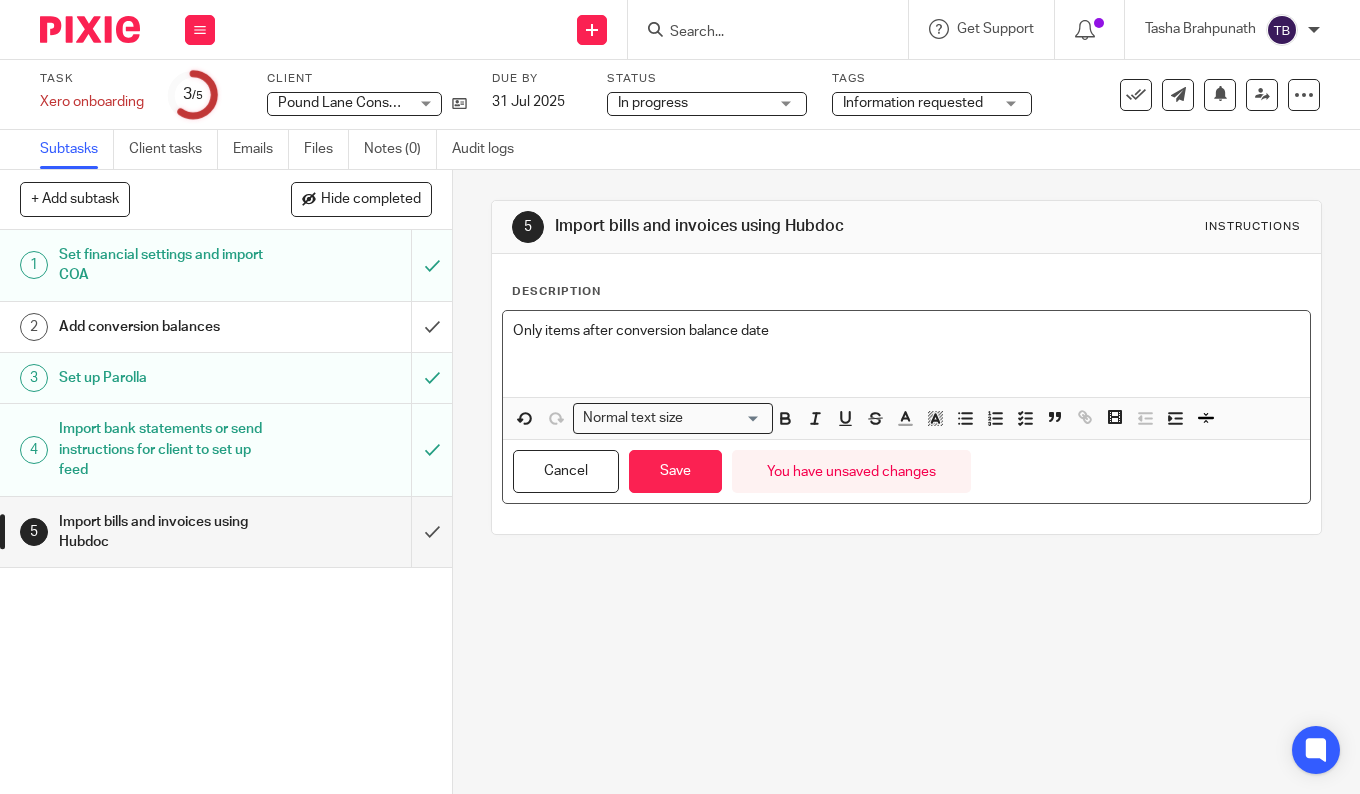 type 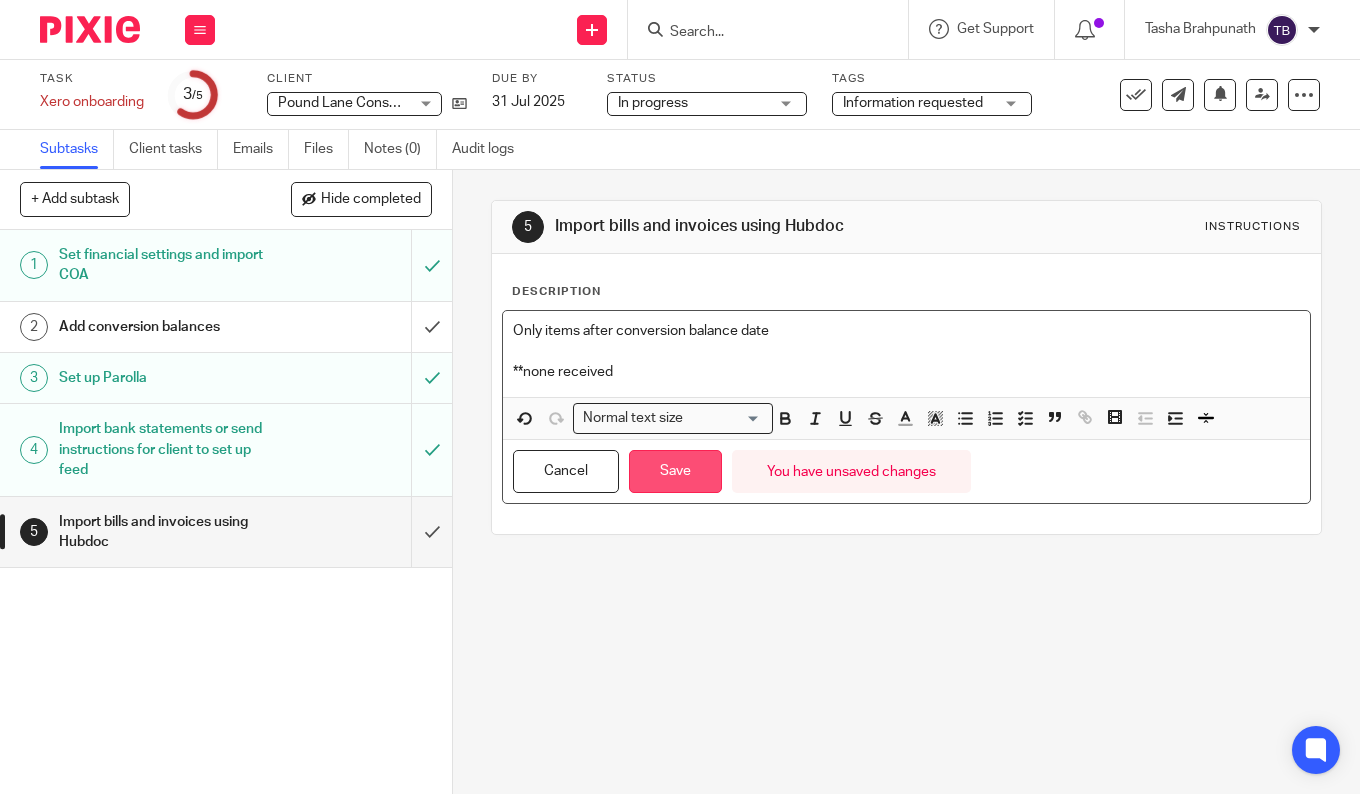 click on "Save" at bounding box center (675, 471) 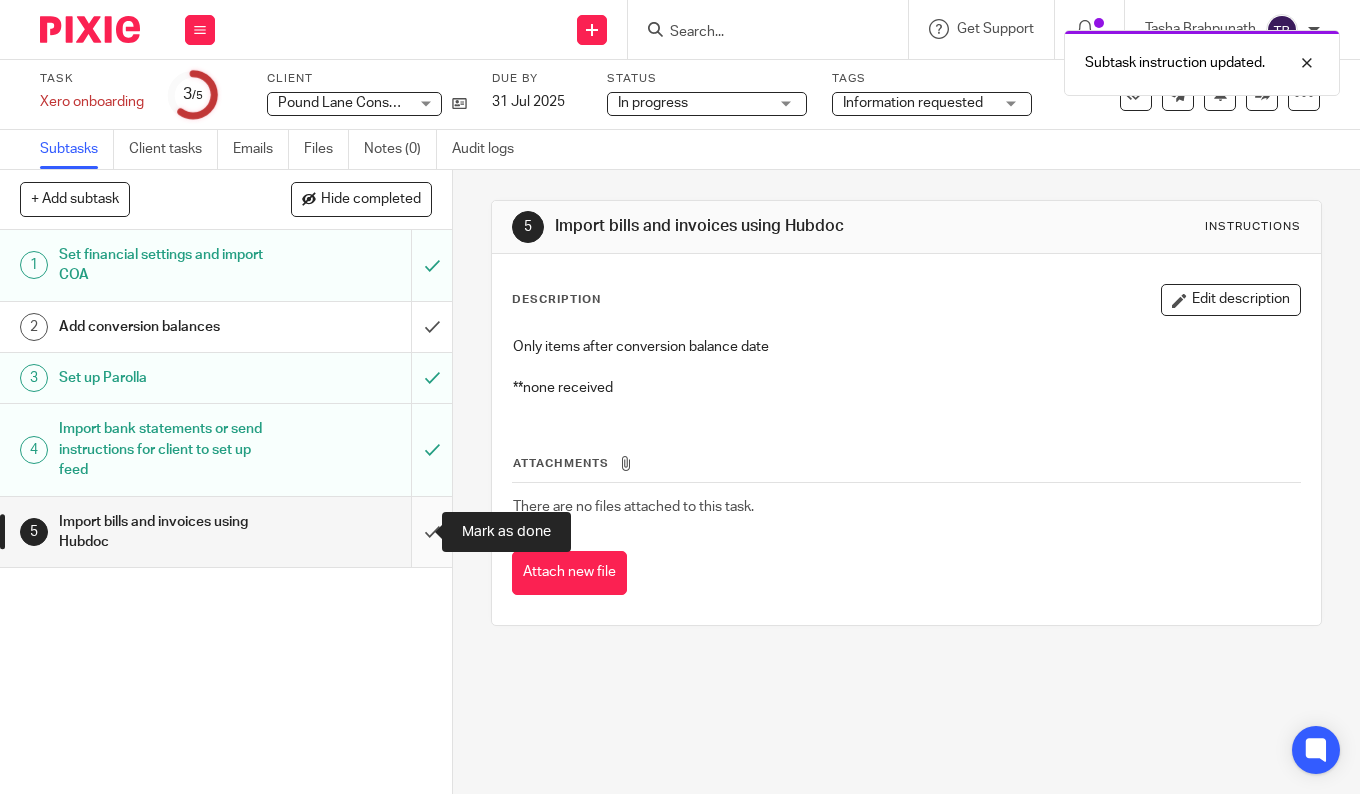 click at bounding box center (226, 532) 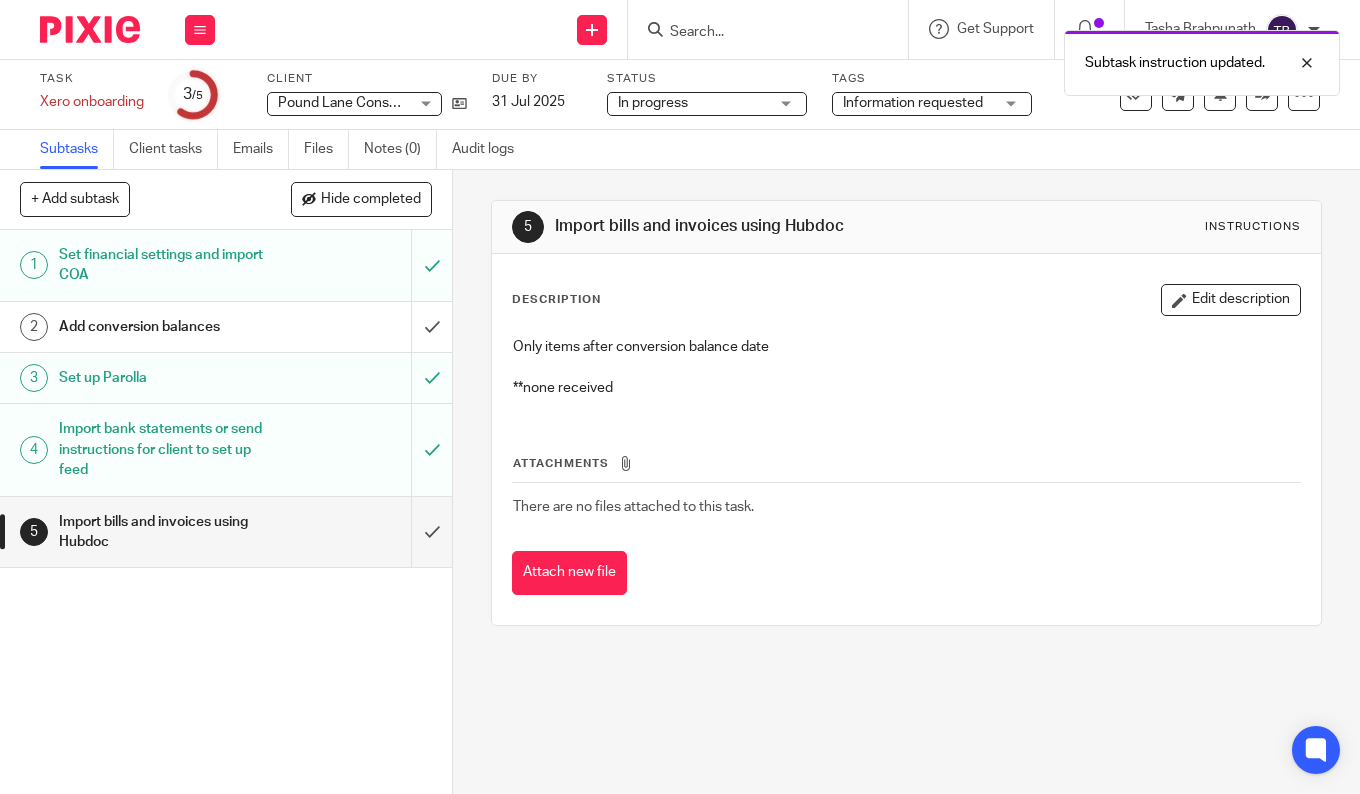click on "Add conversion balances" at bounding box center (225, 327) 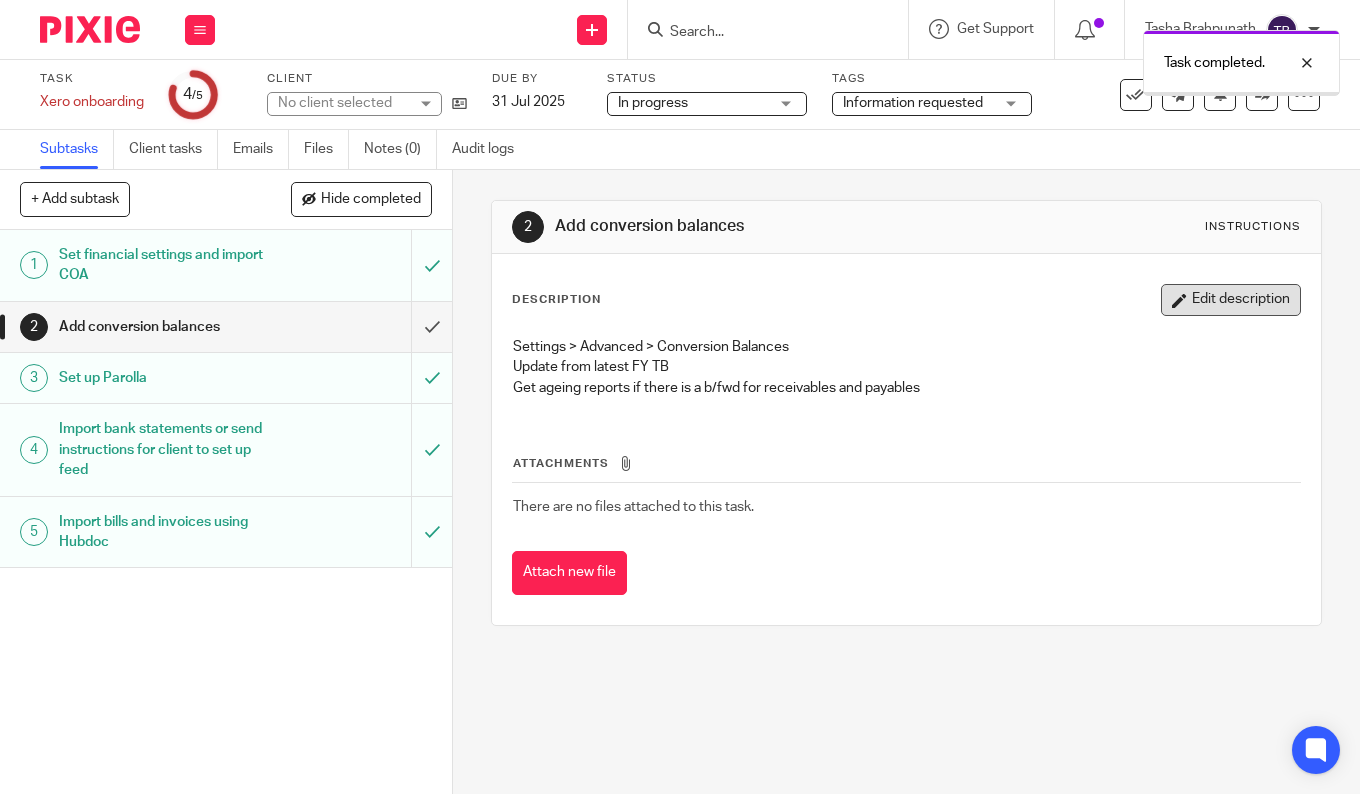 scroll, scrollTop: 0, scrollLeft: 0, axis: both 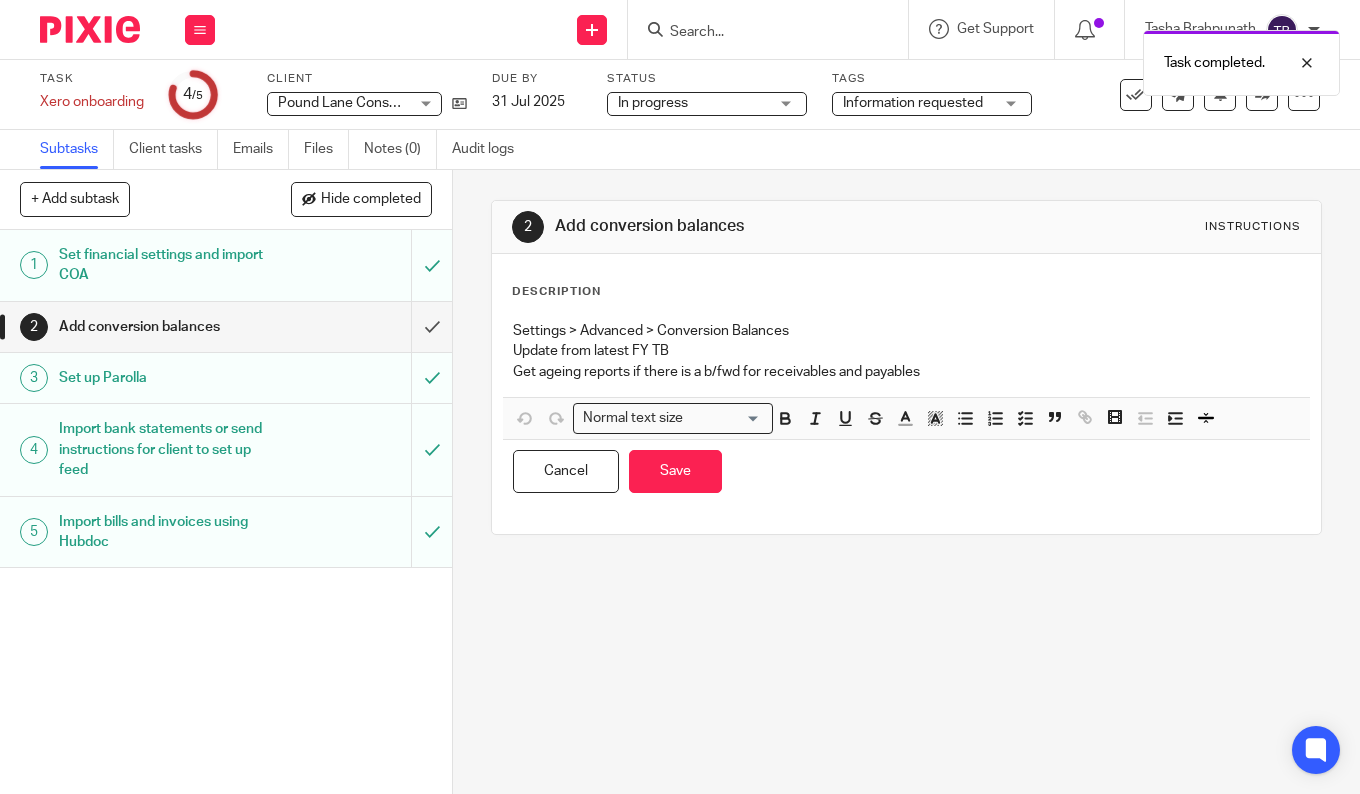 click on "Get ageing reports if there is a b/fwd for receivables and payables" at bounding box center [906, 372] 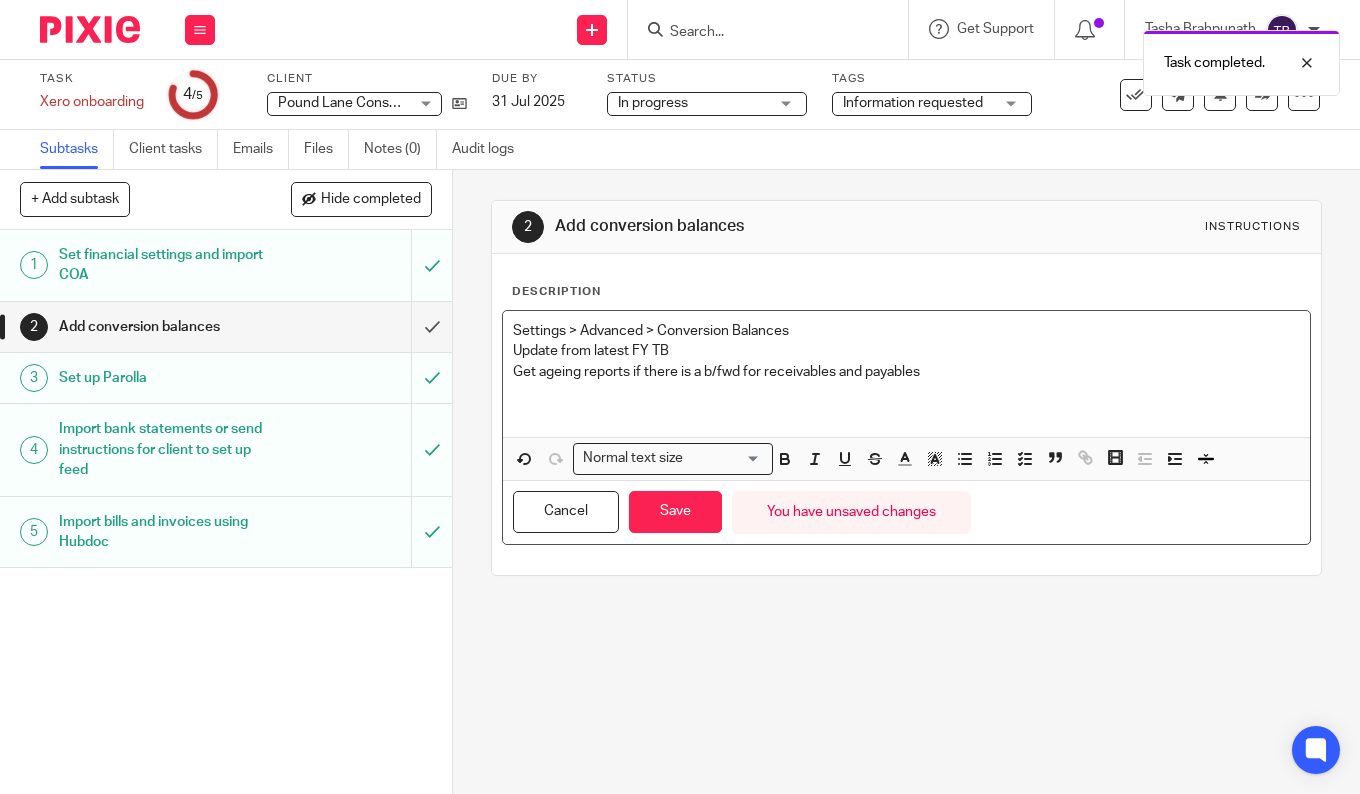 type 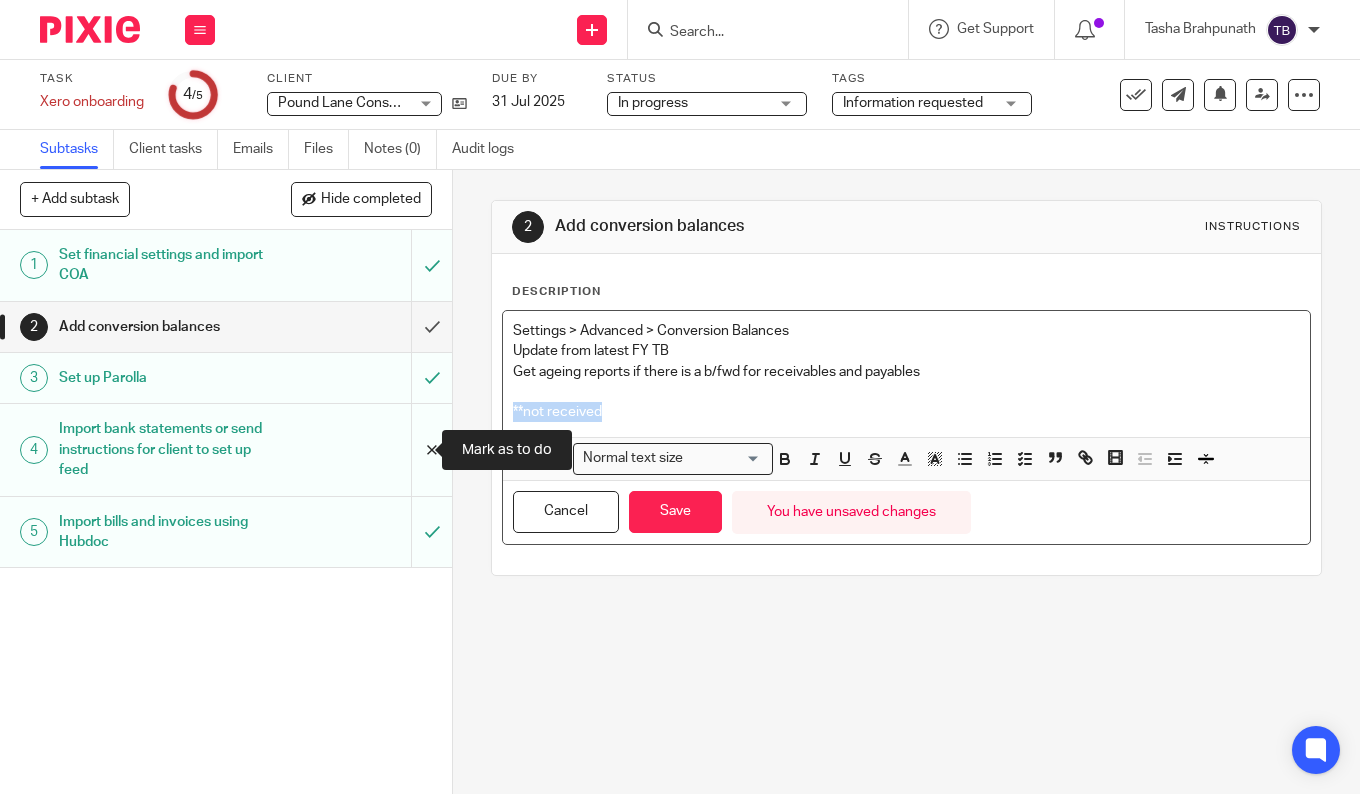 drag, startPoint x: 654, startPoint y: 419, endPoint x: 394, endPoint y: 424, distance: 260.04807 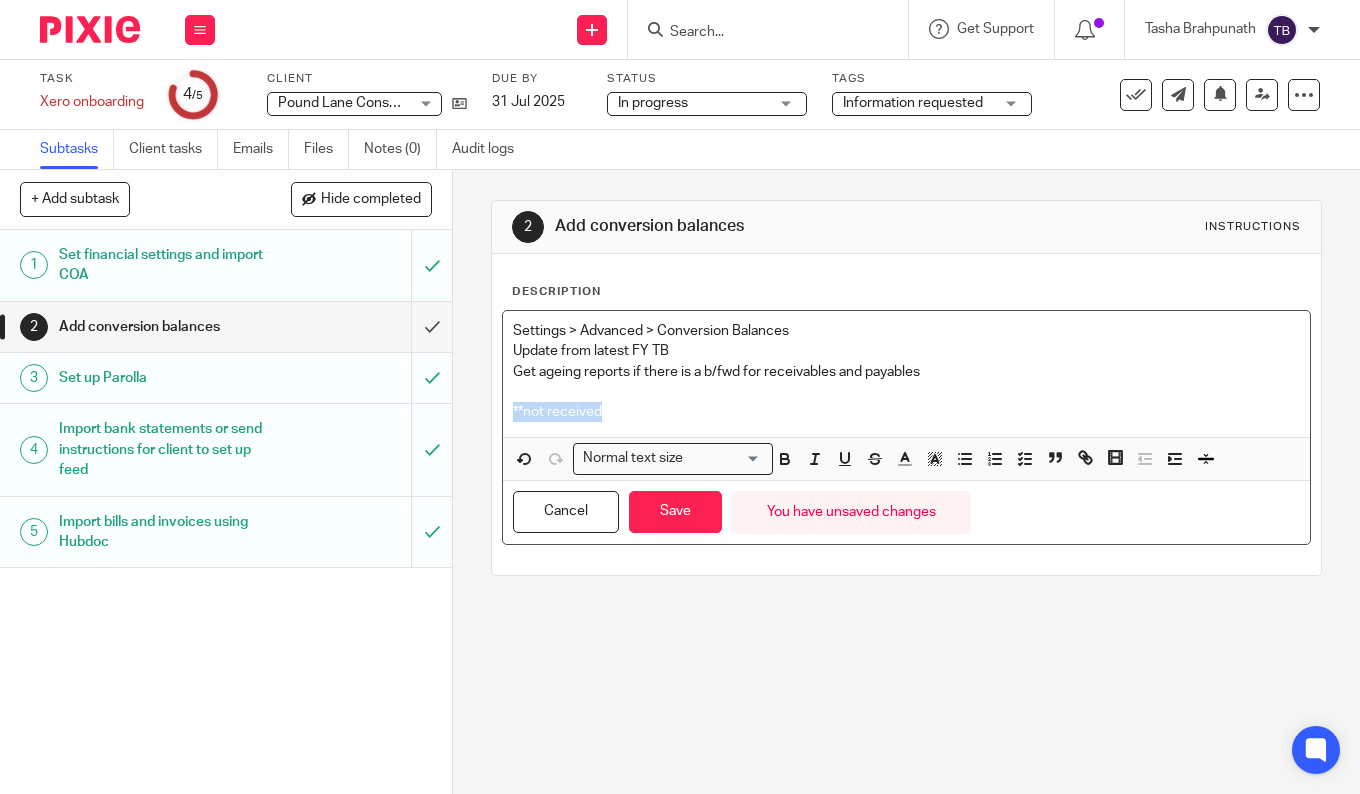 copy on "**not received" 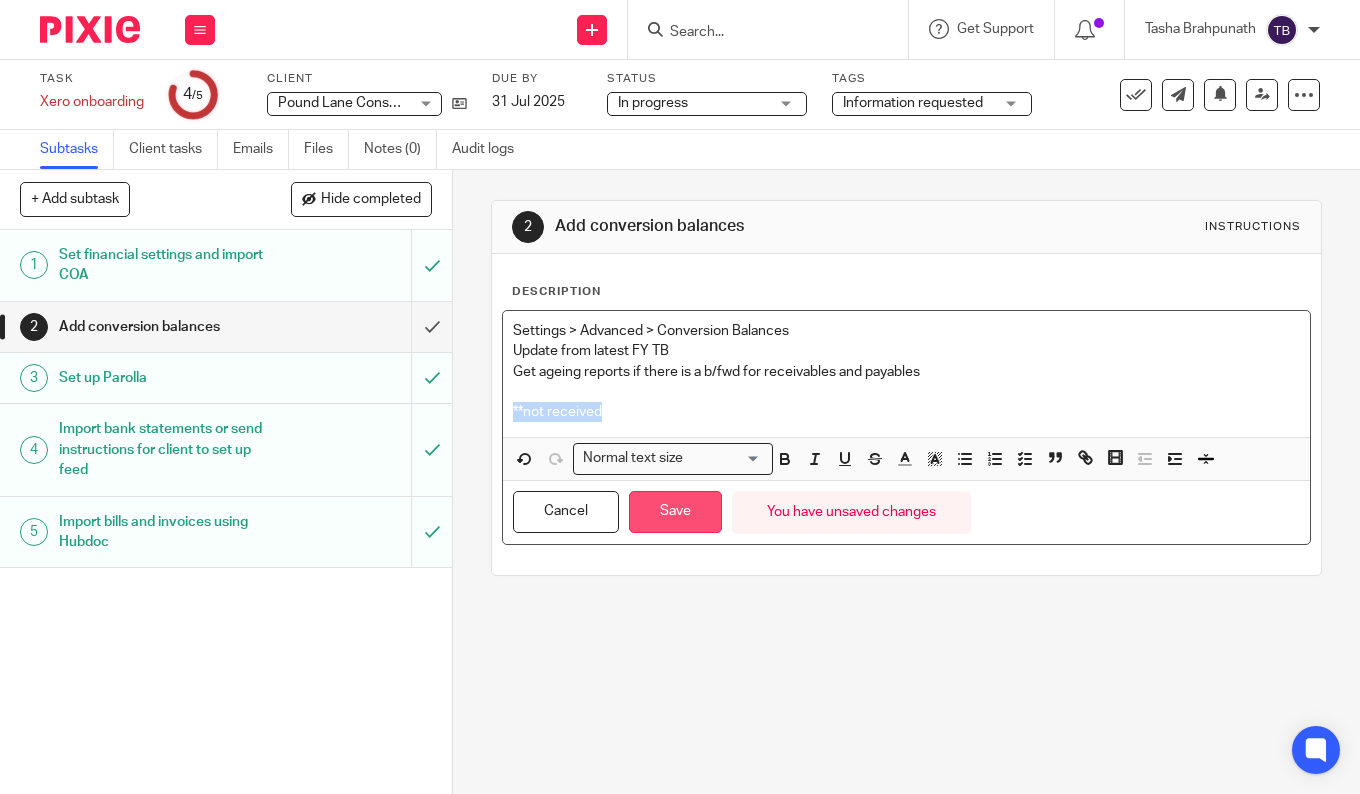 click on "Save" at bounding box center [675, 512] 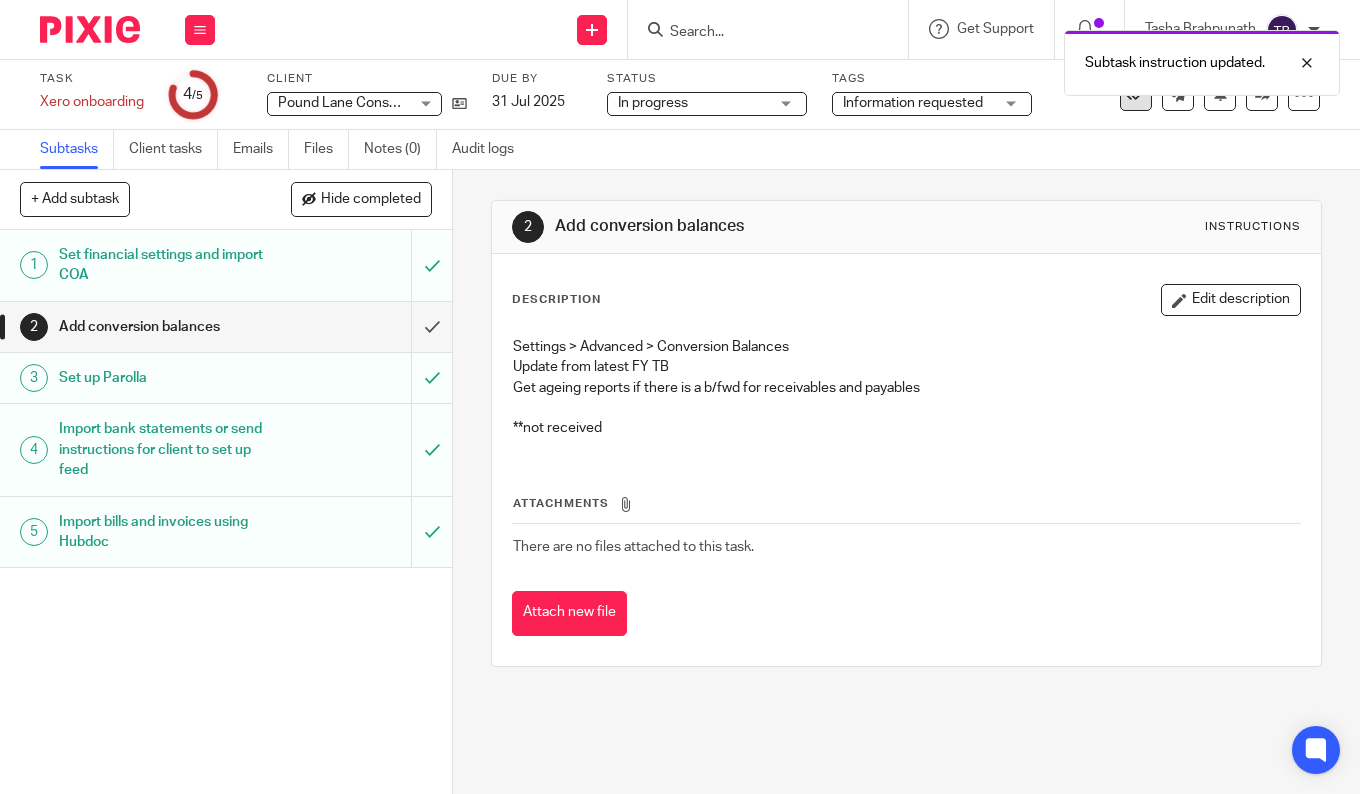 click at bounding box center (1136, 95) 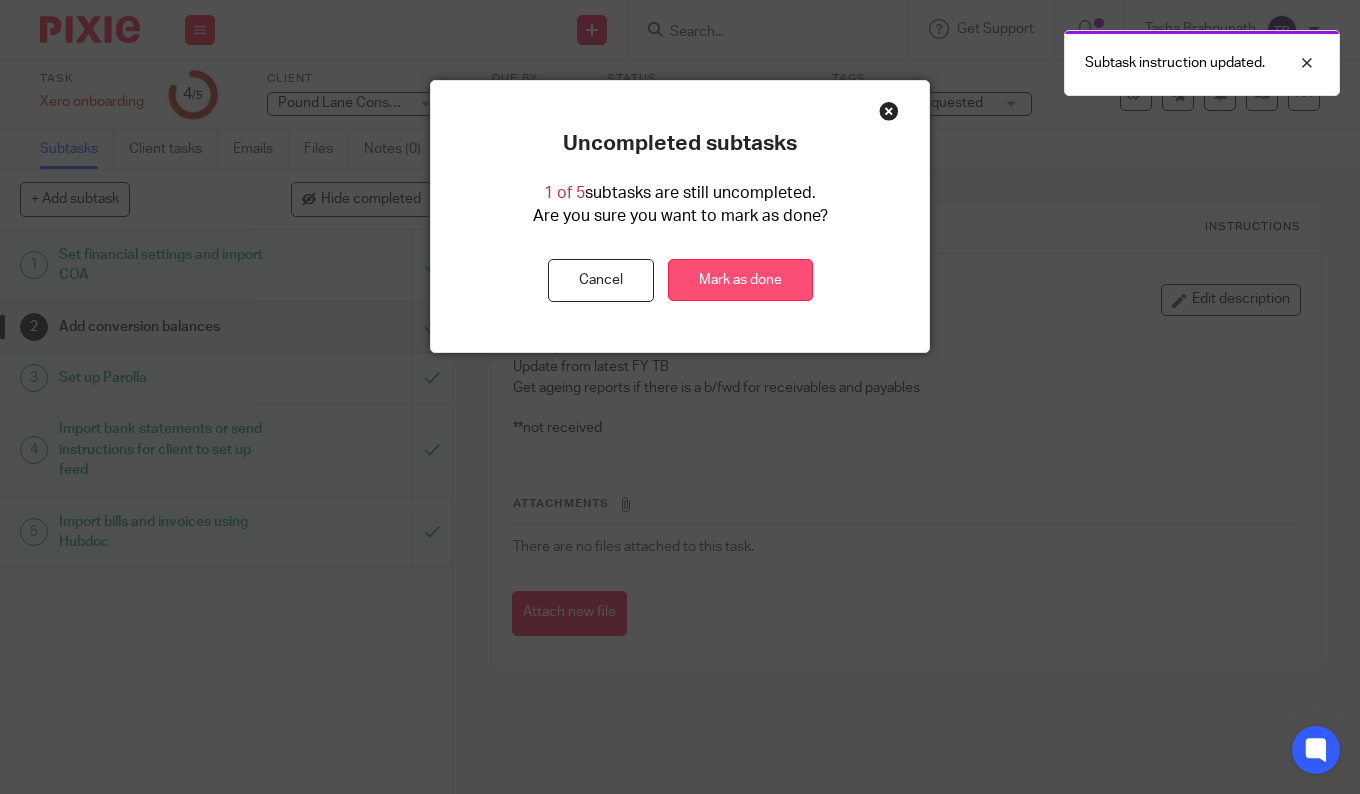click on "Mark as done" at bounding box center (740, 280) 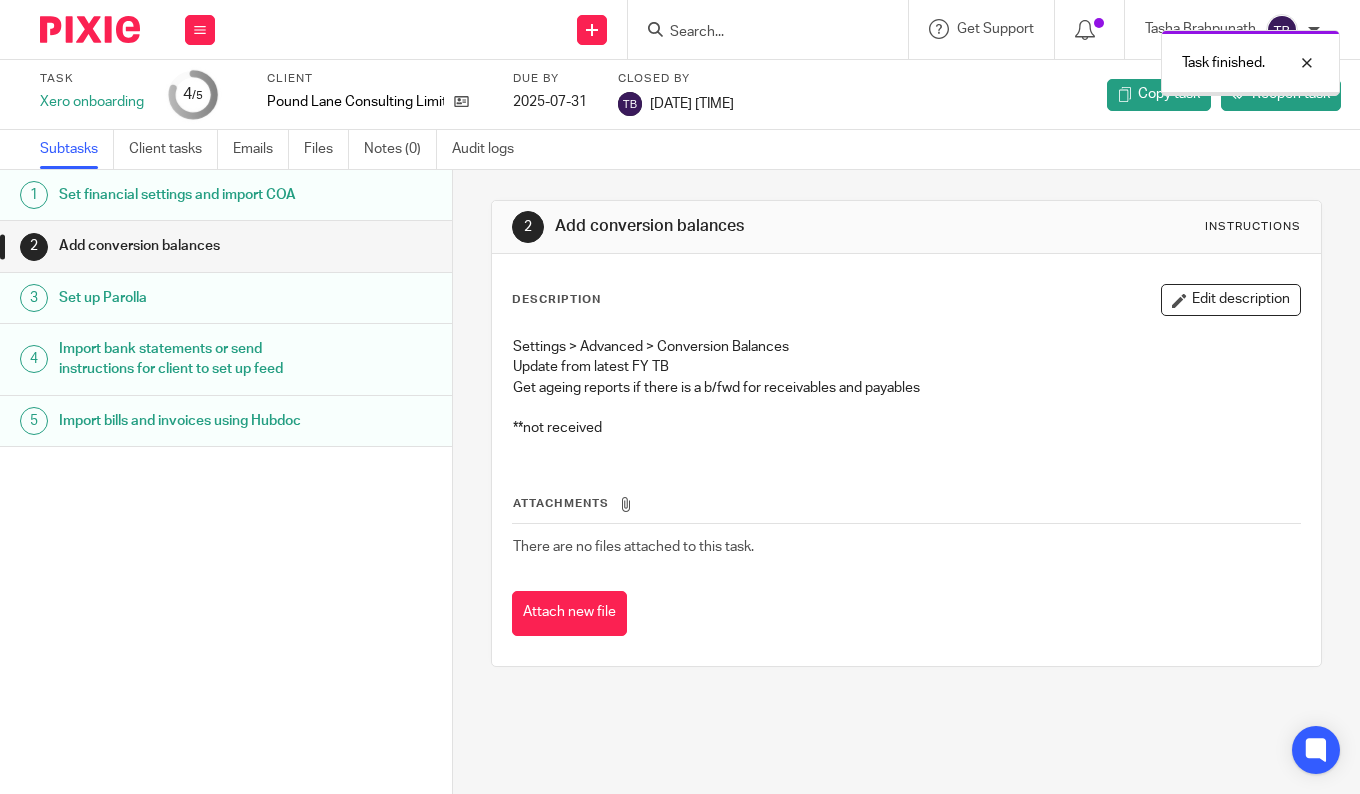 scroll, scrollTop: 0, scrollLeft: 0, axis: both 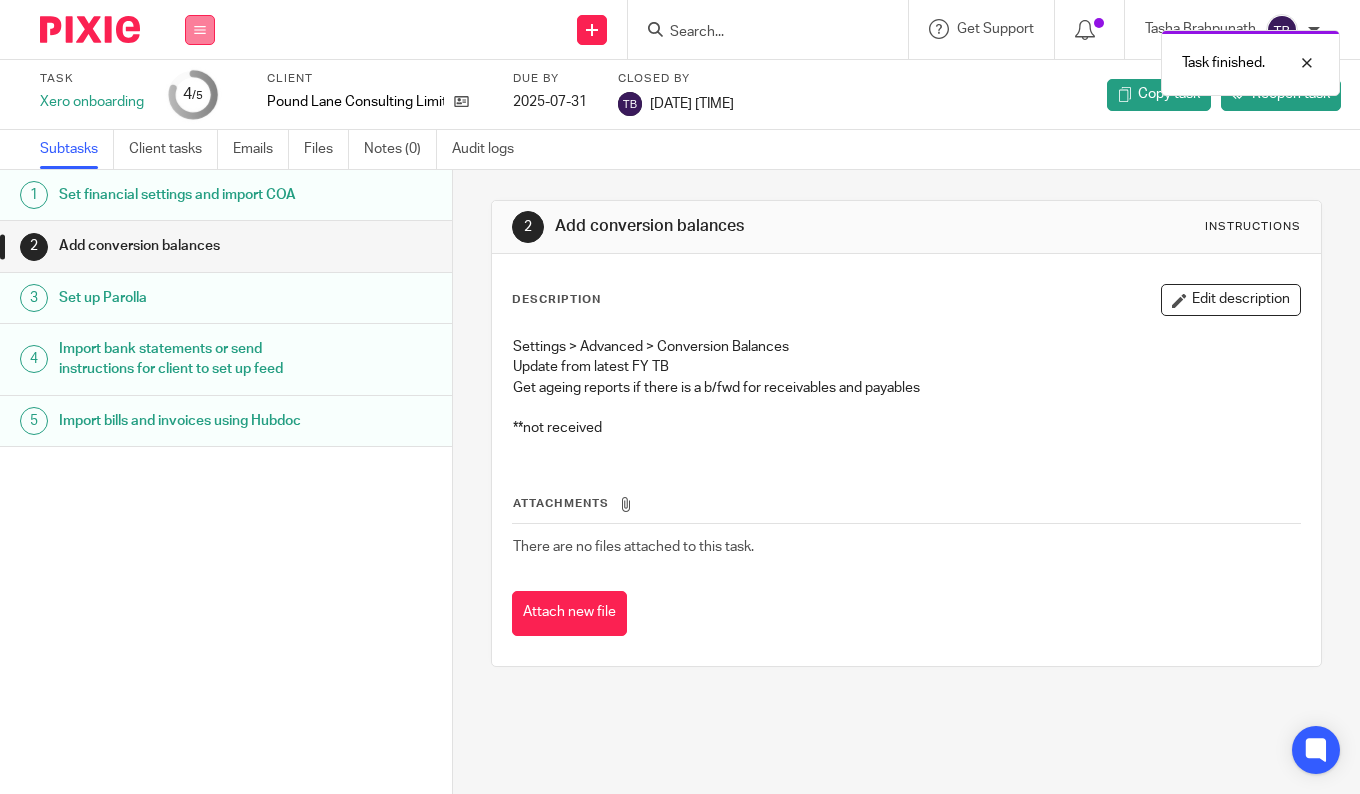 click at bounding box center (200, 30) 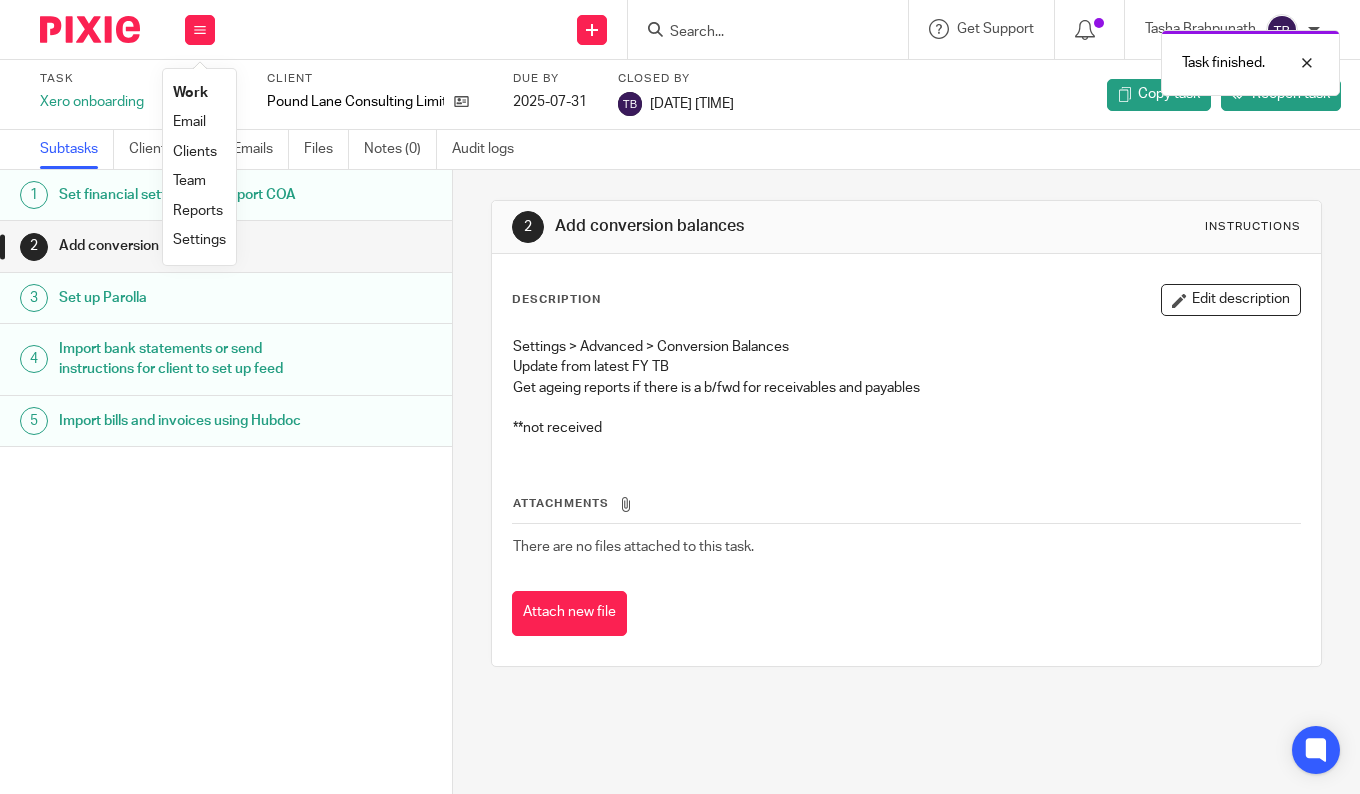click on "Work" at bounding box center (199, 93) 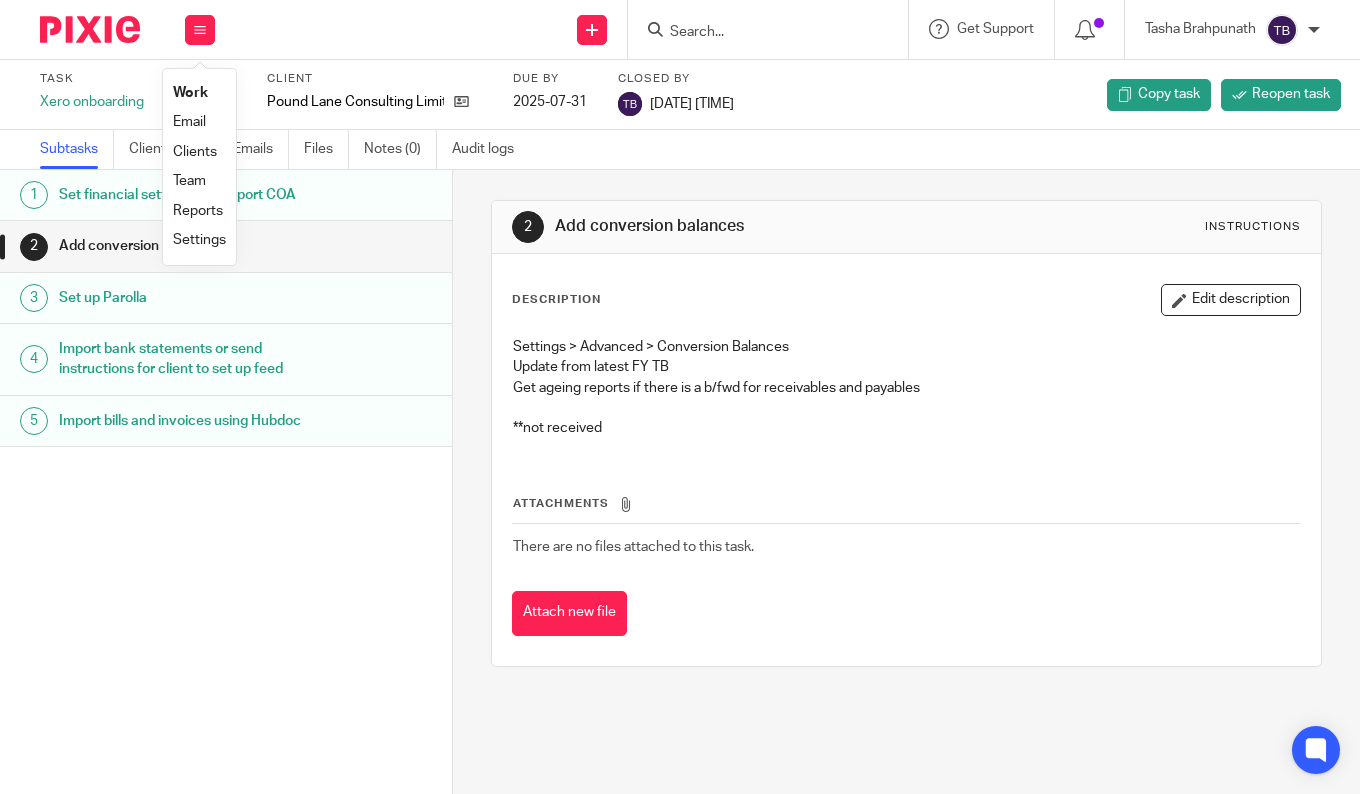 click on "Work" at bounding box center [190, 93] 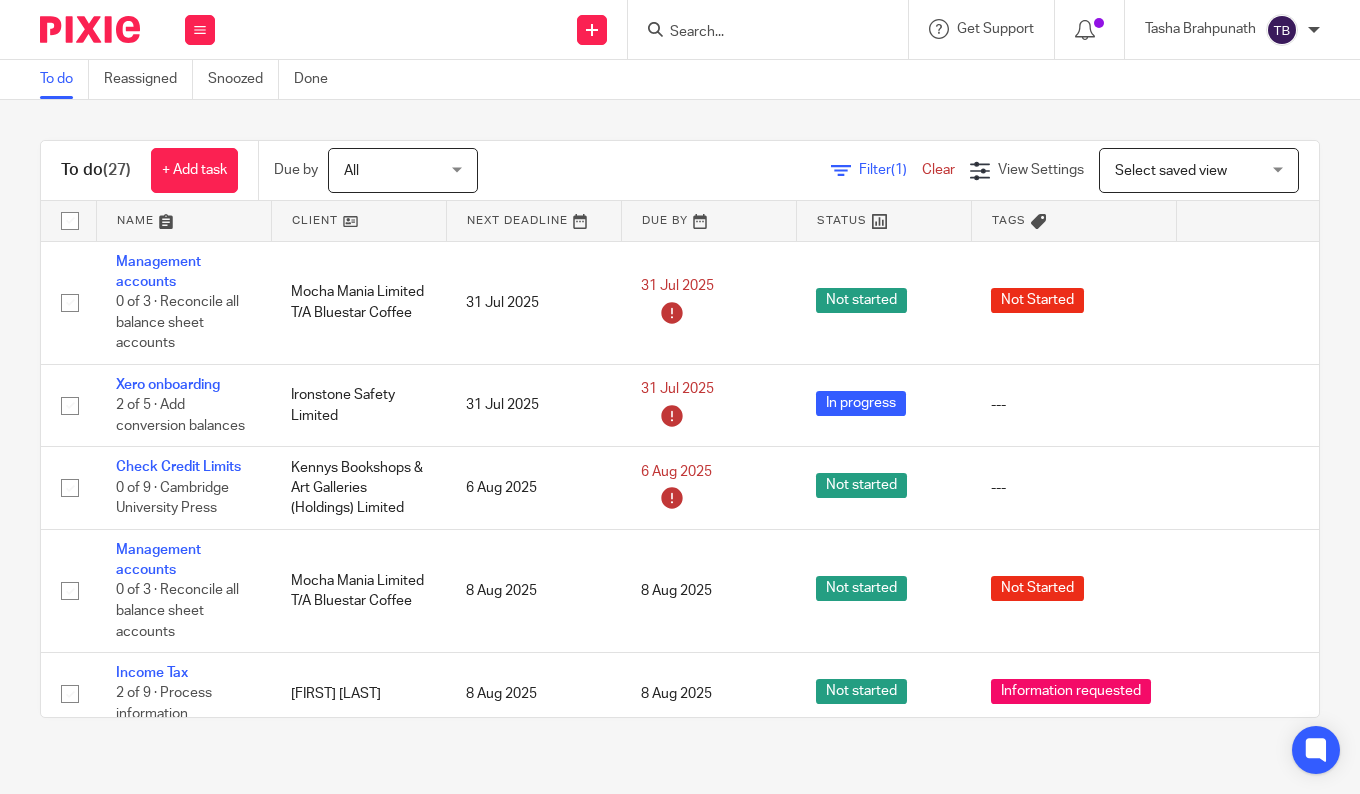 scroll, scrollTop: 0, scrollLeft: 0, axis: both 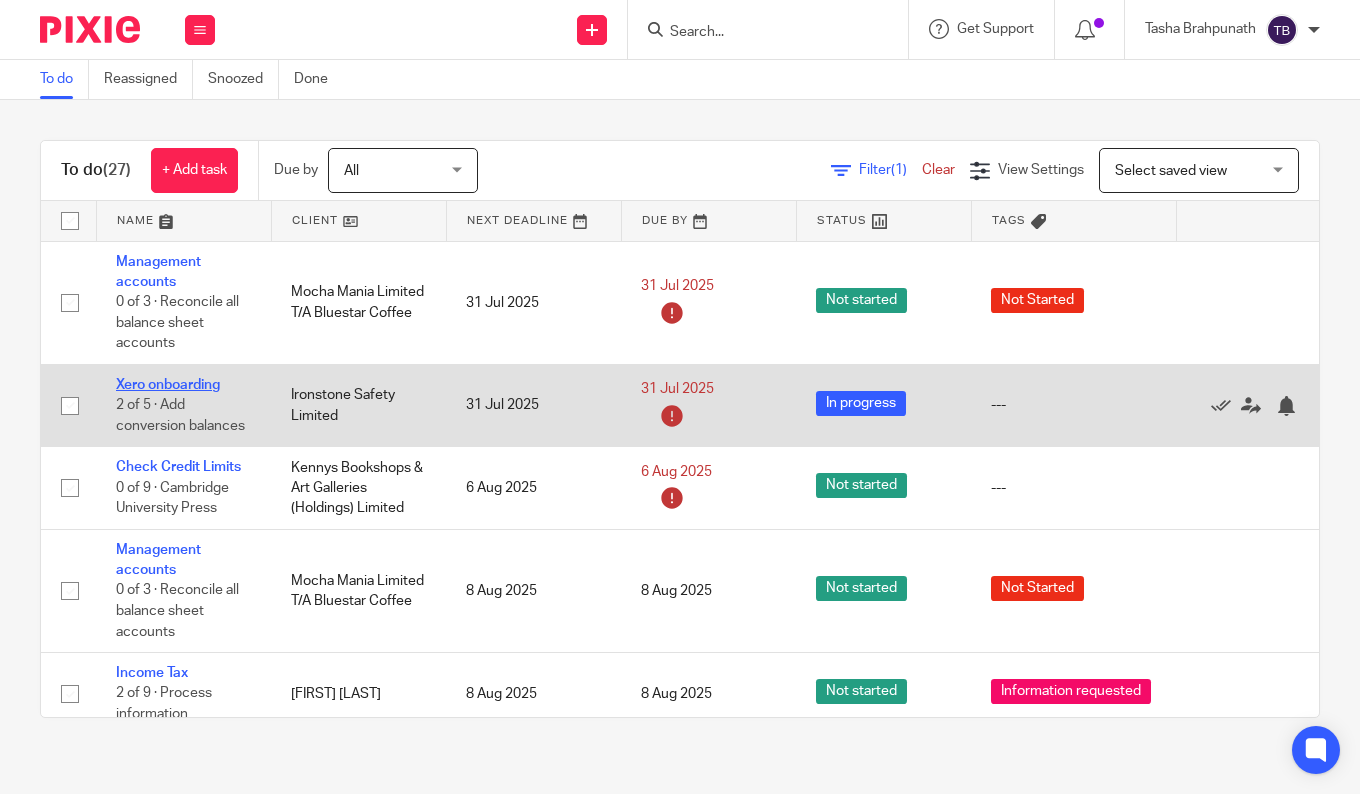 click on "Xero onboarding" at bounding box center (168, 385) 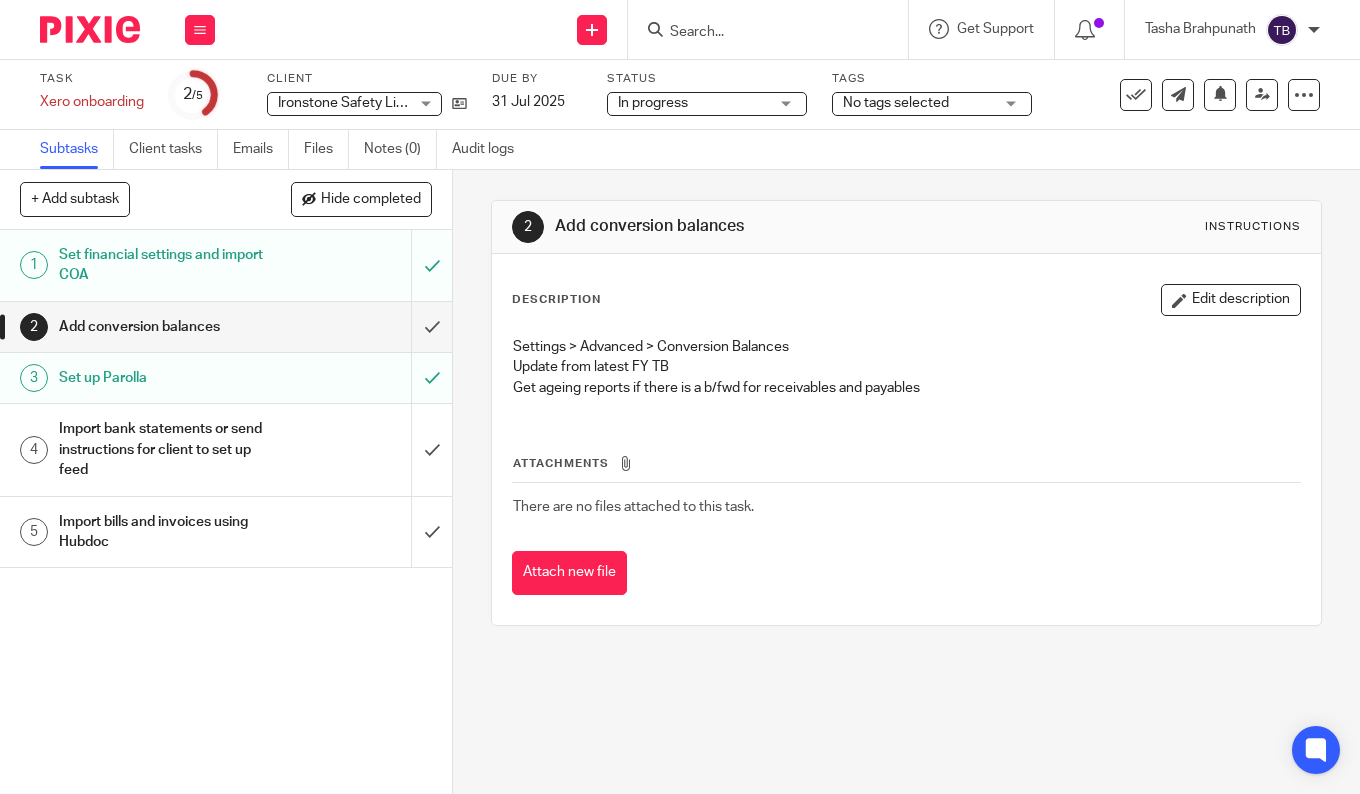scroll, scrollTop: 0, scrollLeft: 0, axis: both 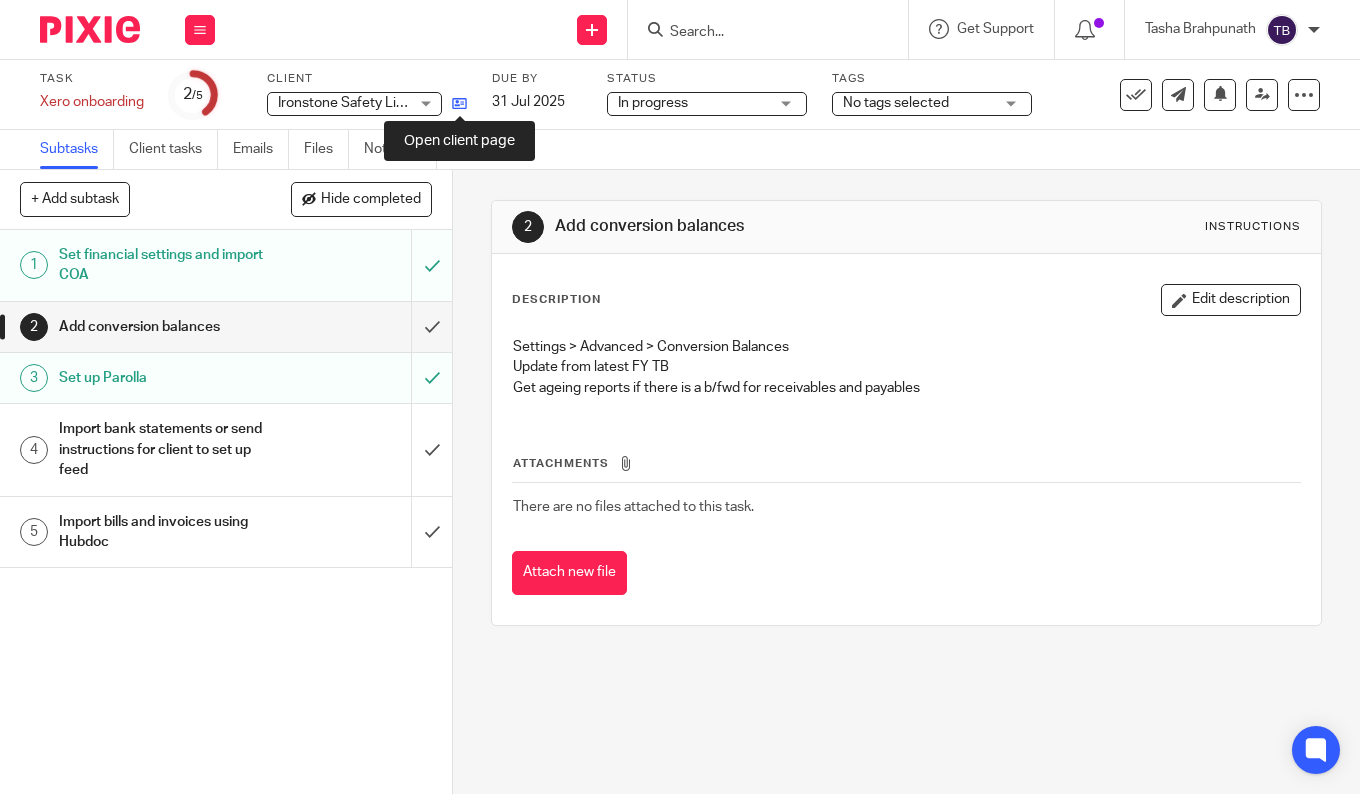click at bounding box center (459, 103) 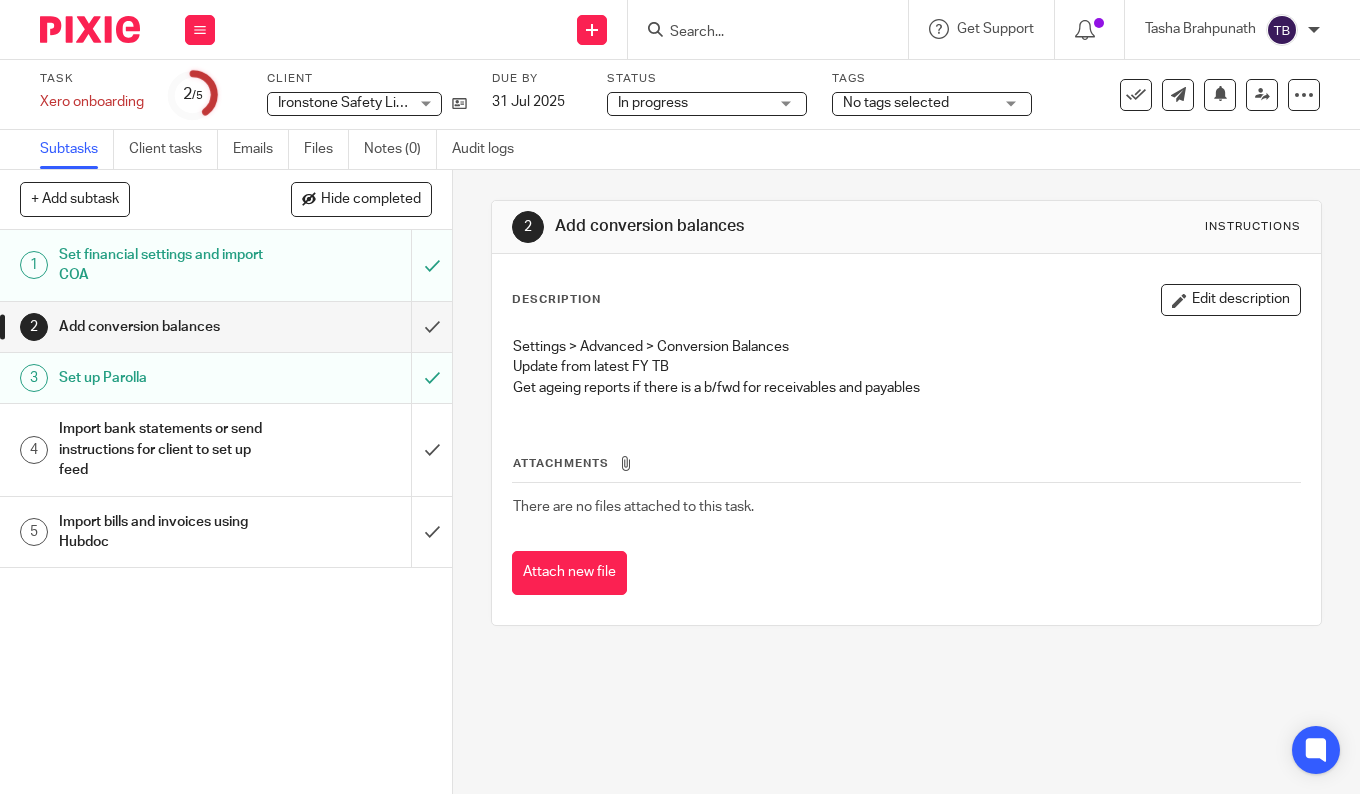 click on "+ Add subtask" at bounding box center (75, 199) 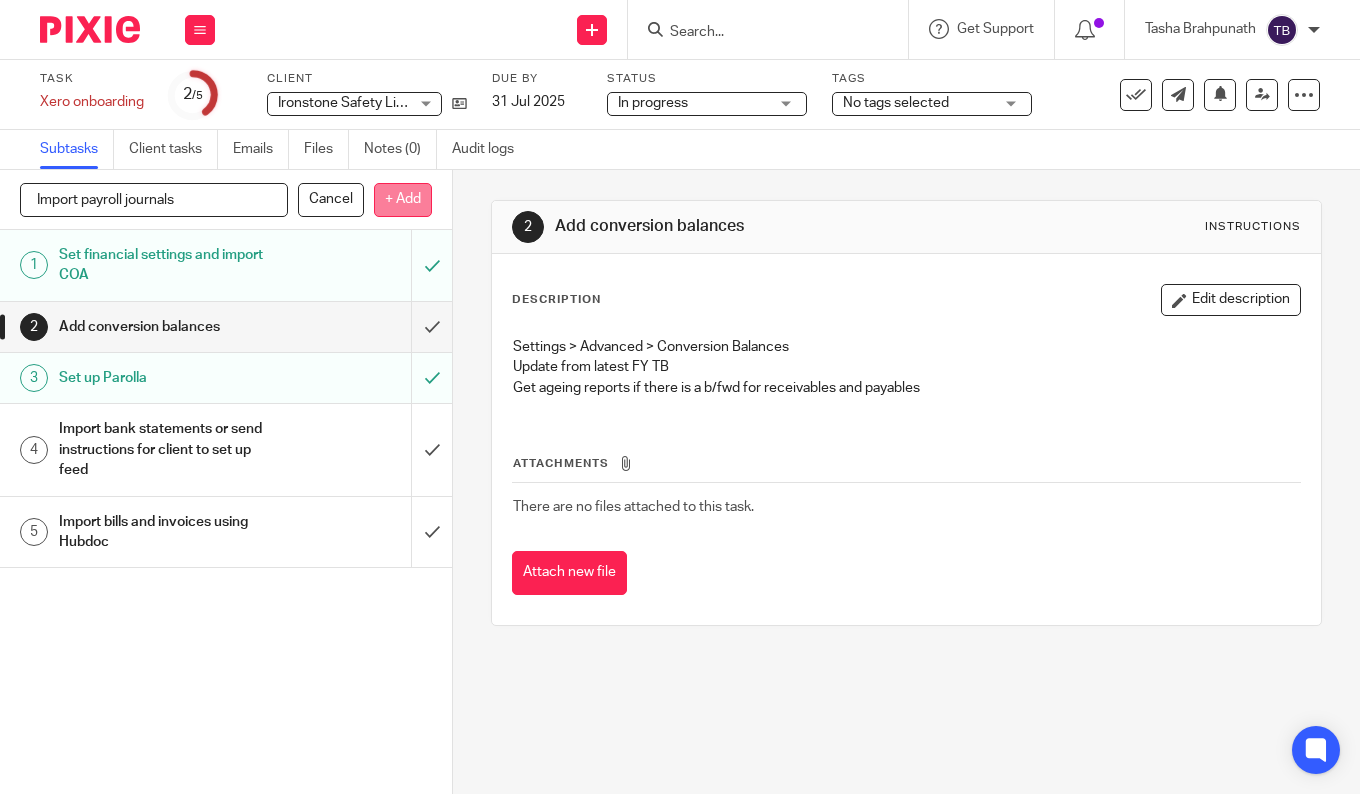 type on "Import payroll journals" 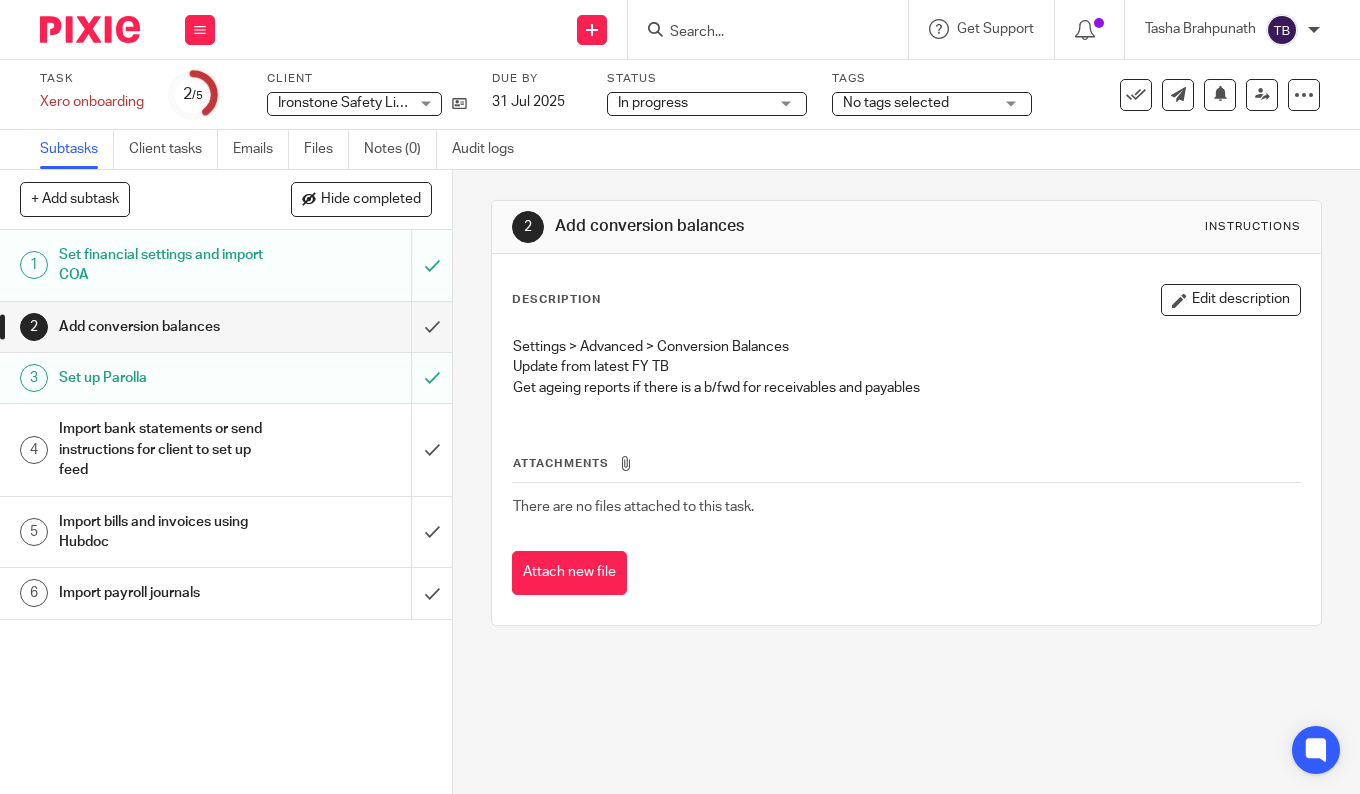click on "Set up Parolla" at bounding box center [170, 378] 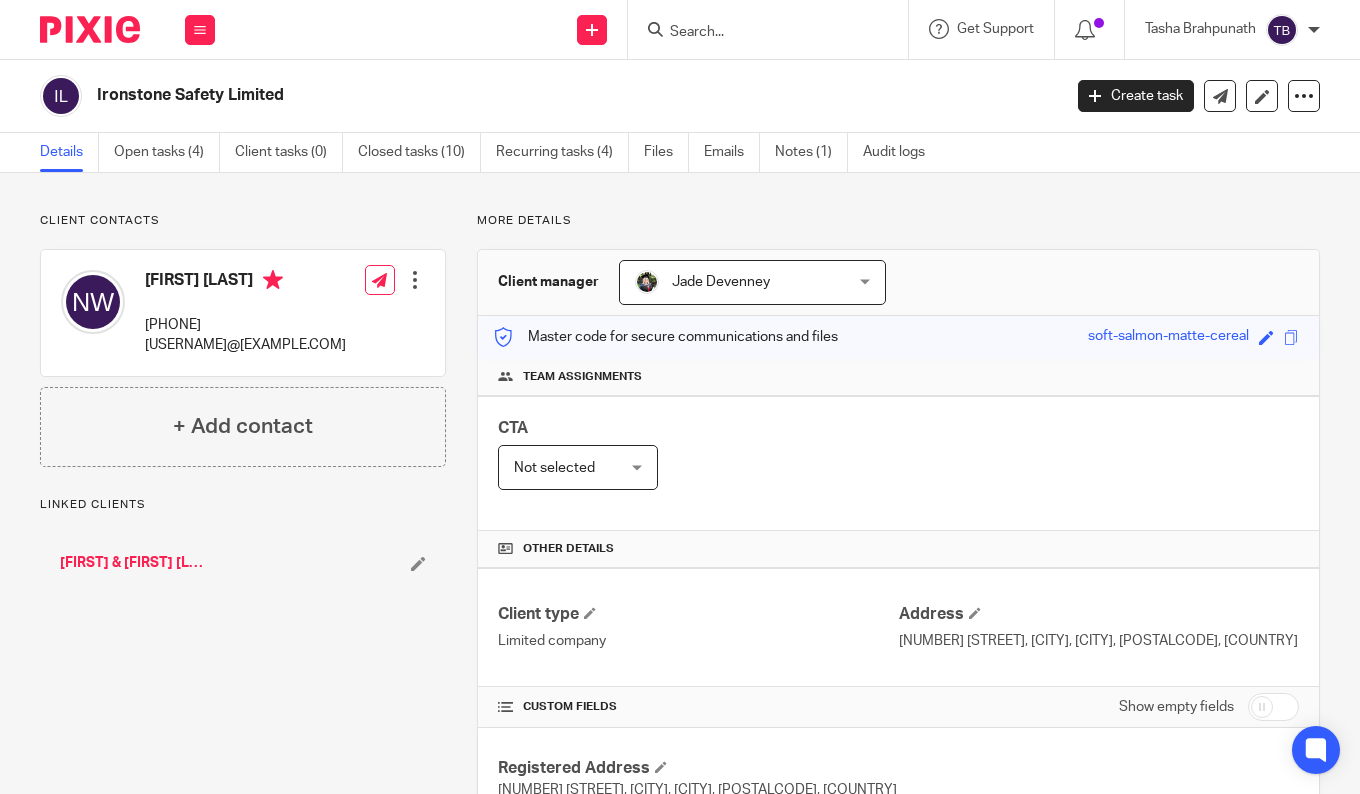 scroll, scrollTop: 0, scrollLeft: 0, axis: both 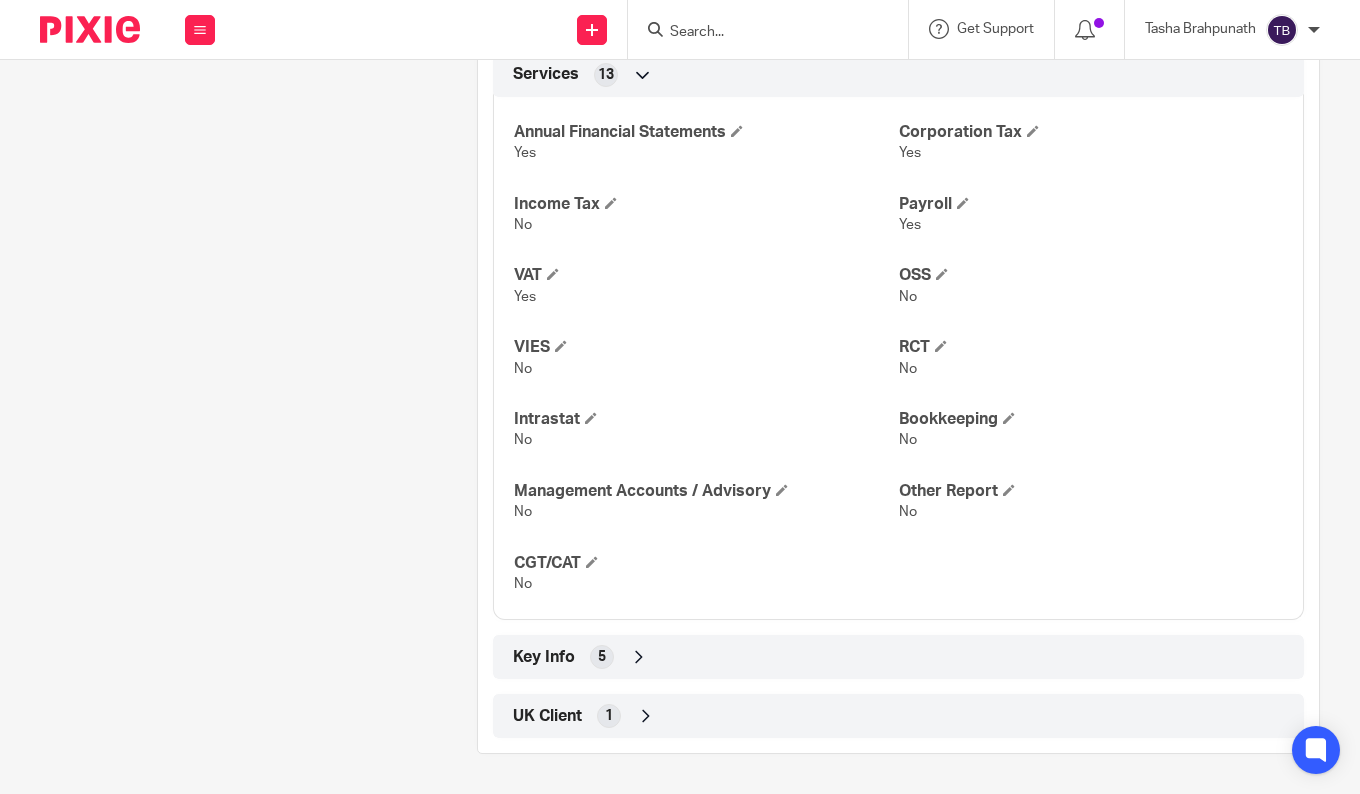 click on "Key Info   5" at bounding box center (898, 657) 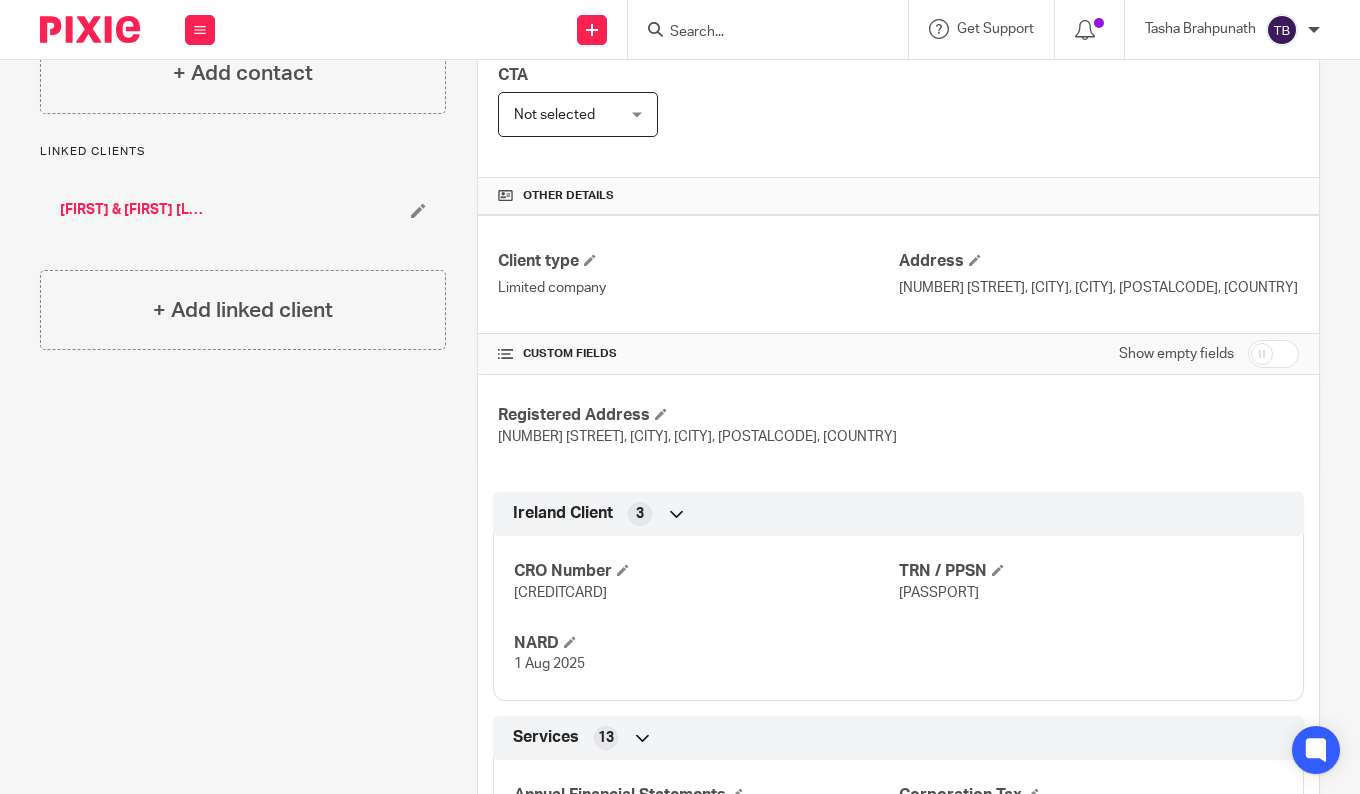 scroll, scrollTop: 0, scrollLeft: 0, axis: both 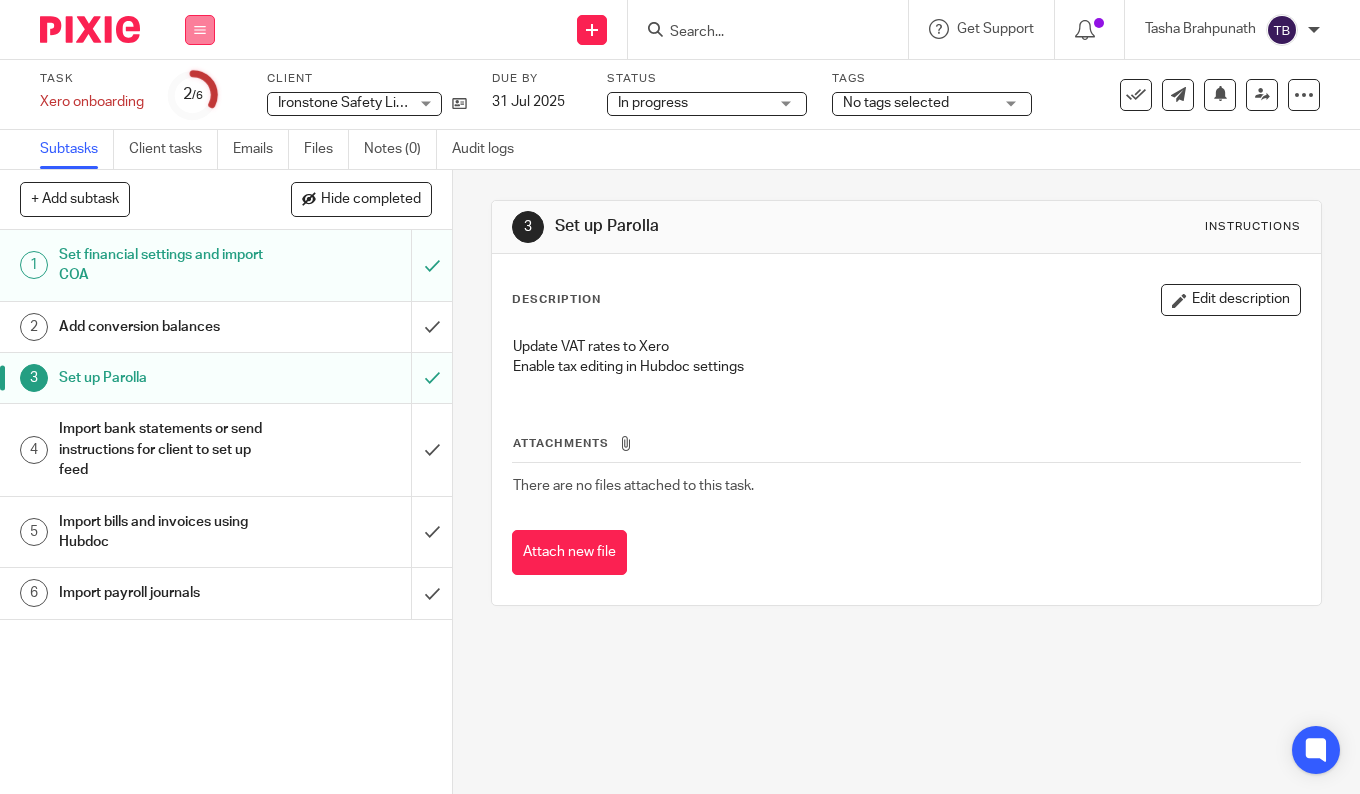 click at bounding box center [200, 30] 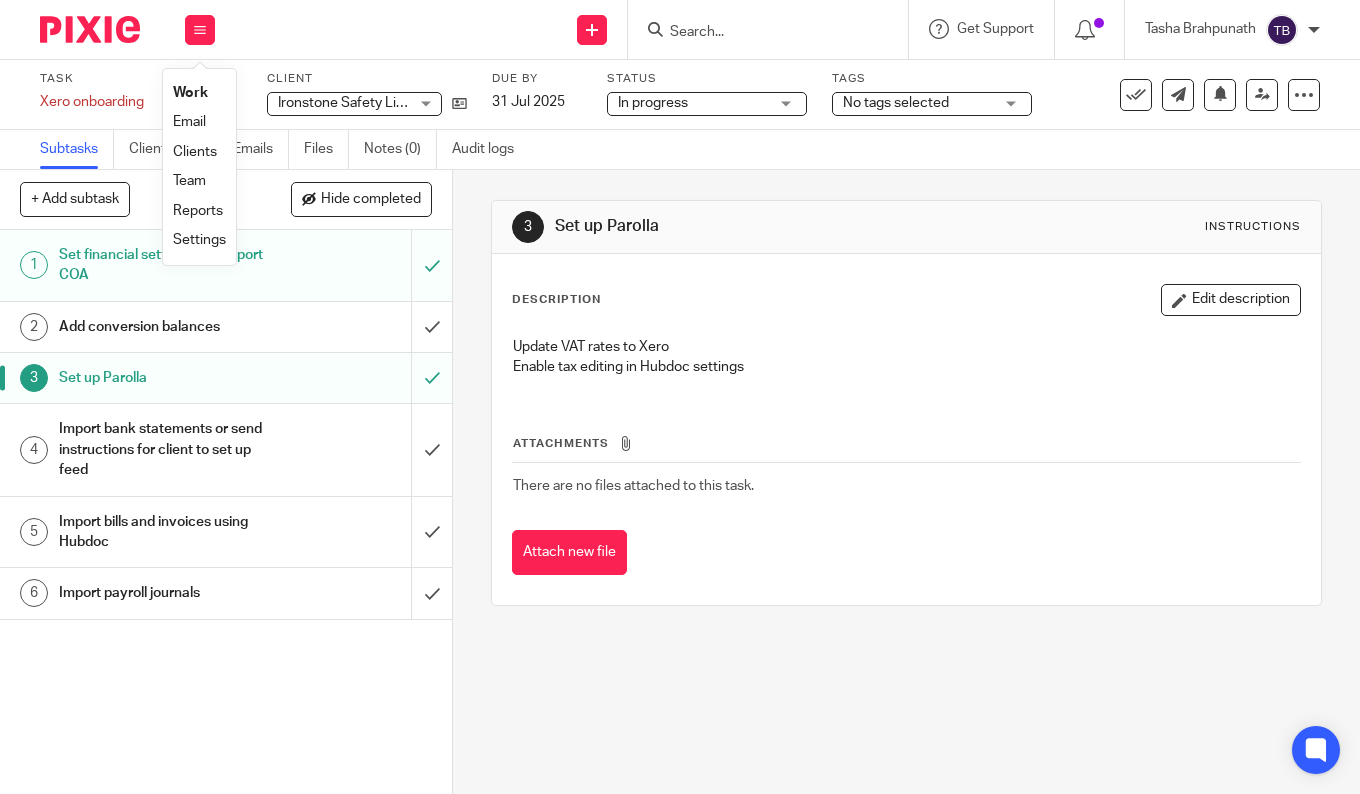 click on "3
Set up Parolla
Instructions
Description
Edit description
Update VAT rates to Xero Enable tax editing in Hubdoc settings           Attachments     There are no files attached to this task.   Attach new file" at bounding box center [906, 482] 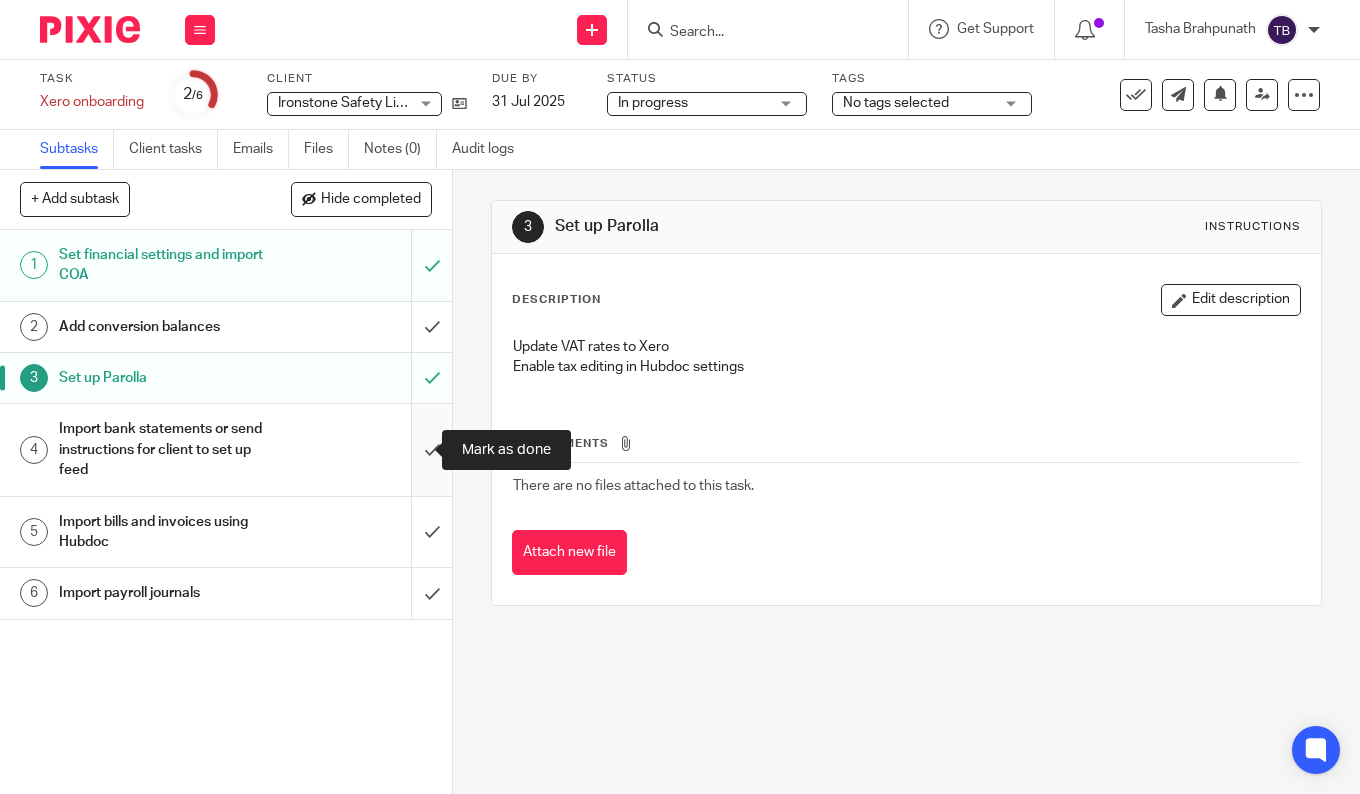 click at bounding box center (226, 449) 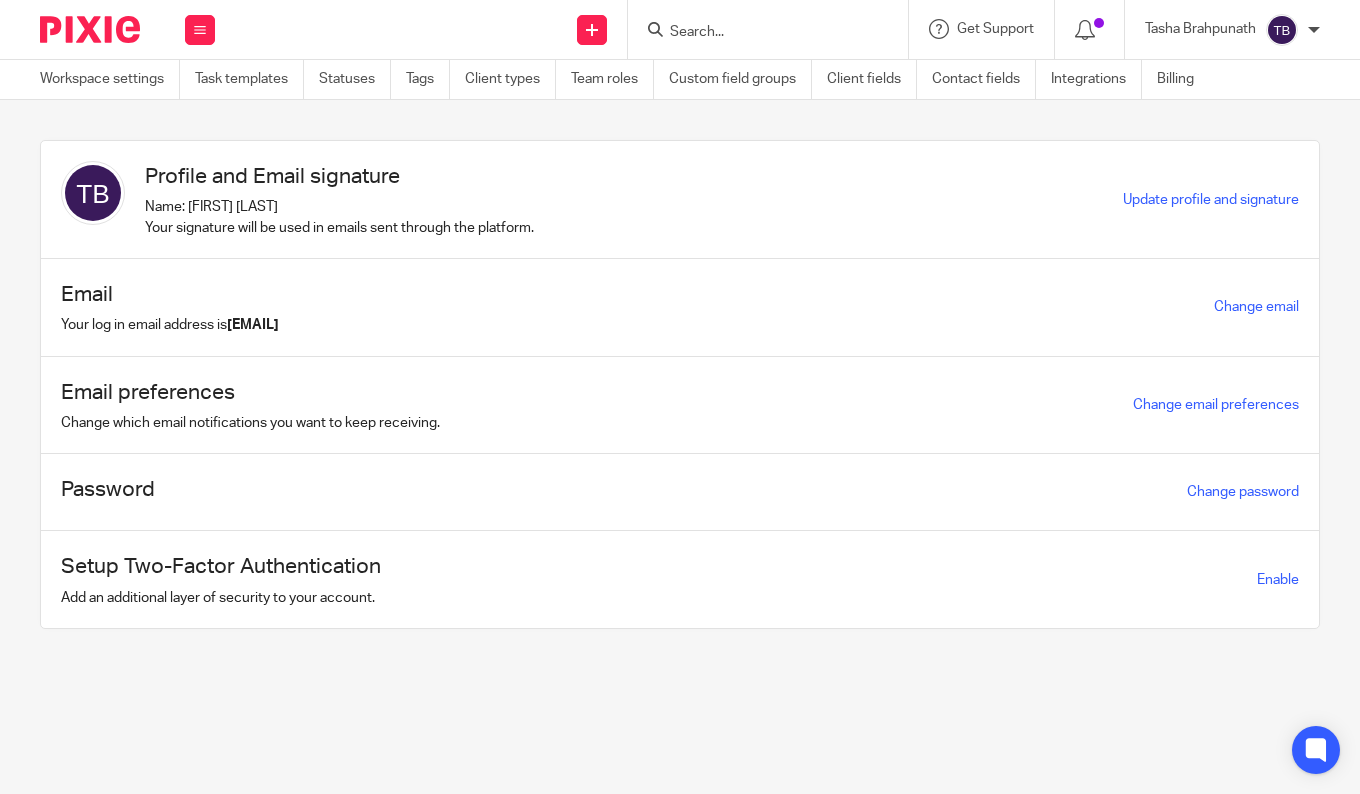 scroll, scrollTop: 0, scrollLeft: 0, axis: both 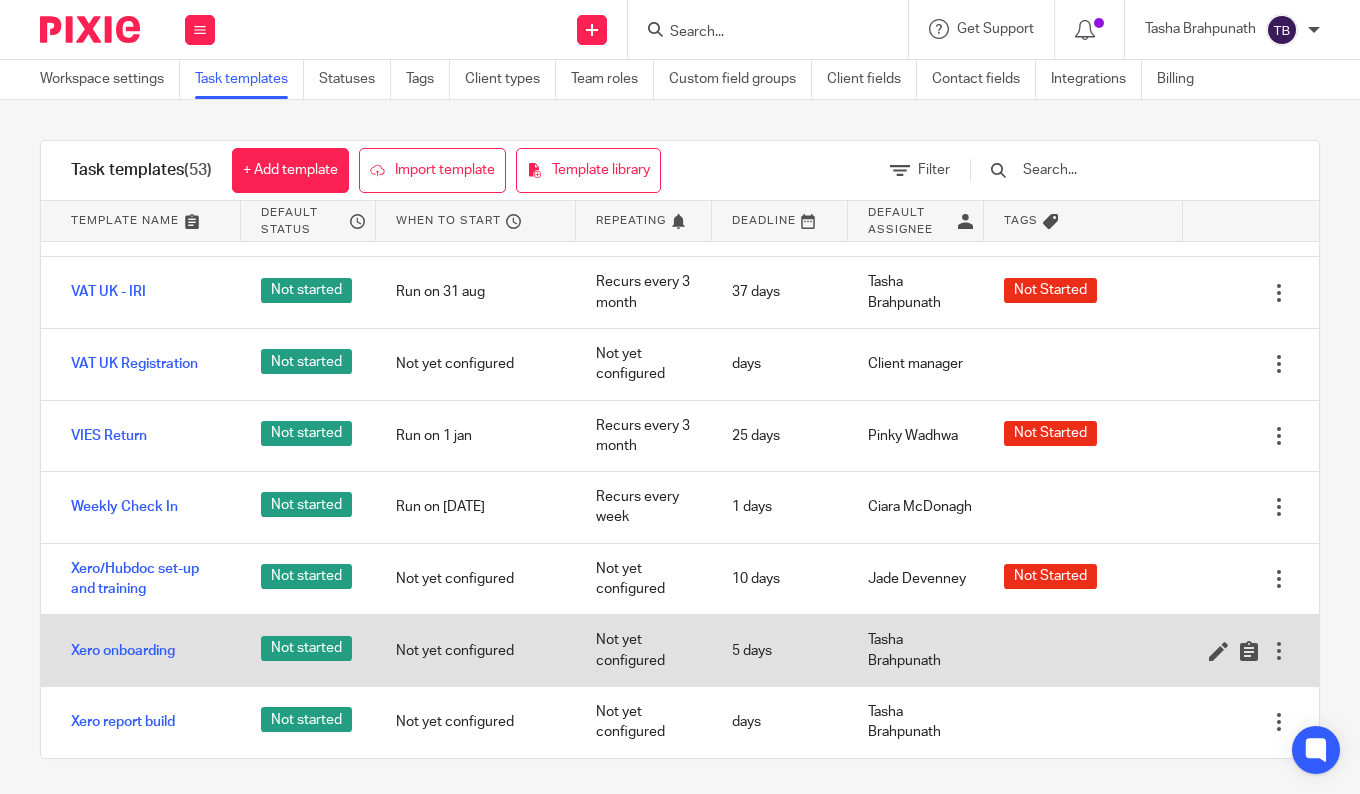 click on "Xero onboarding" at bounding box center [141, 651] 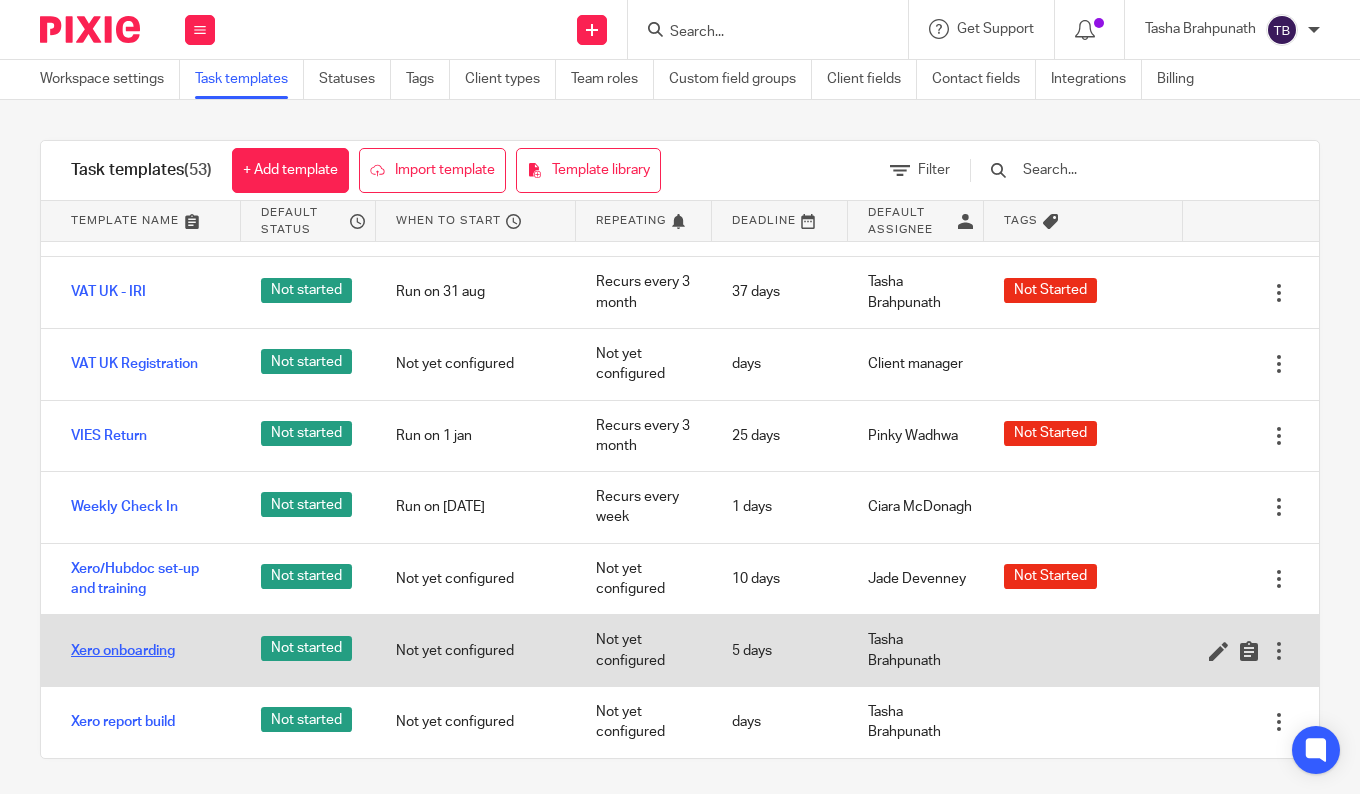 click on "Xero onboarding" at bounding box center (123, 651) 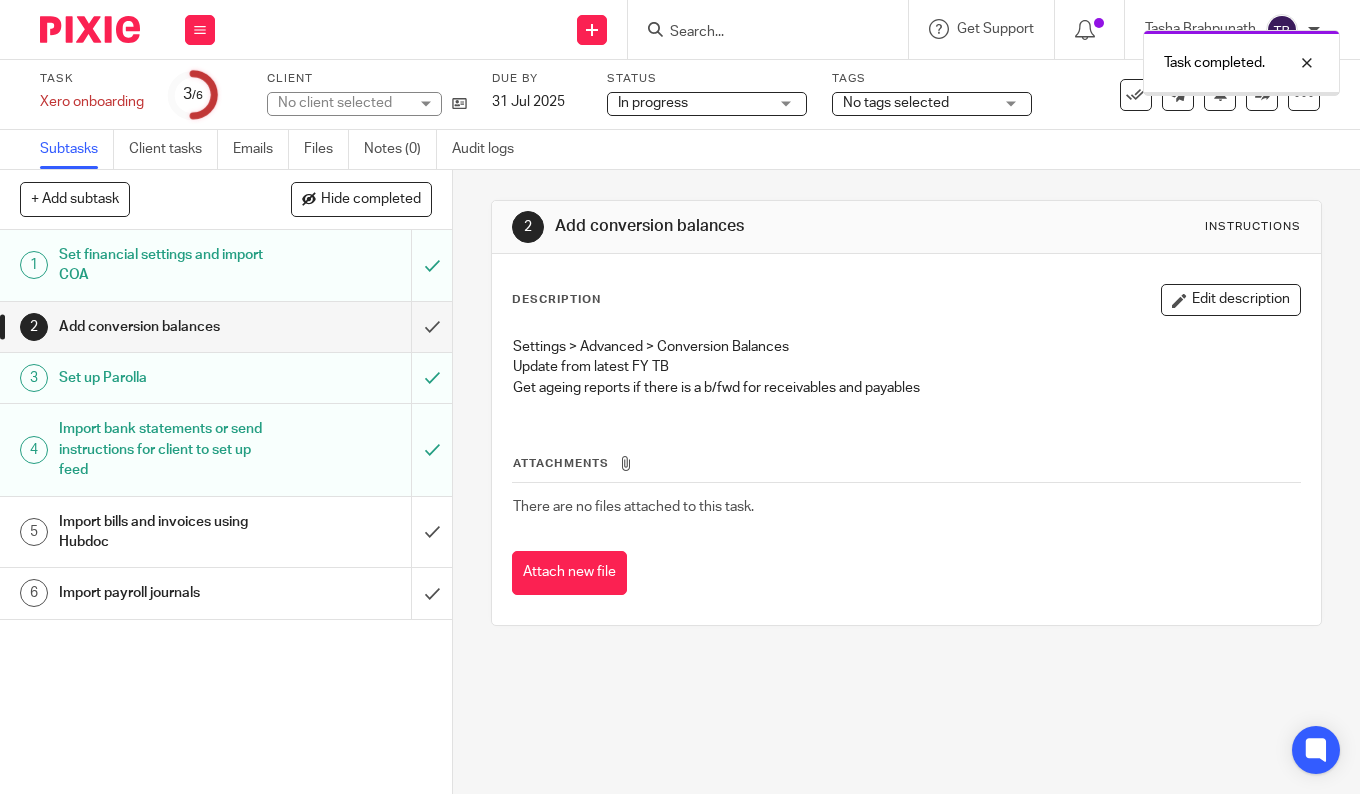scroll, scrollTop: 0, scrollLeft: 0, axis: both 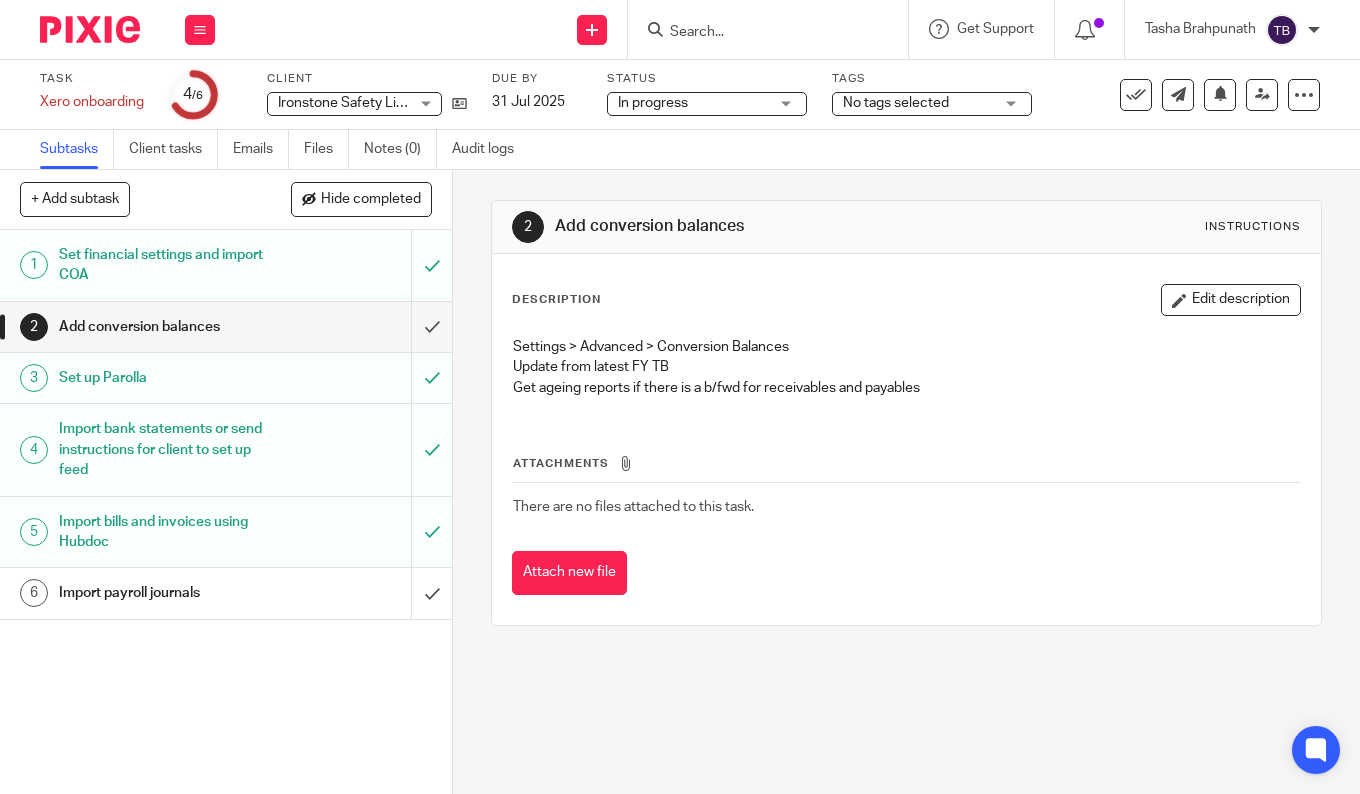 click on "Add conversion balances" at bounding box center (225, 327) 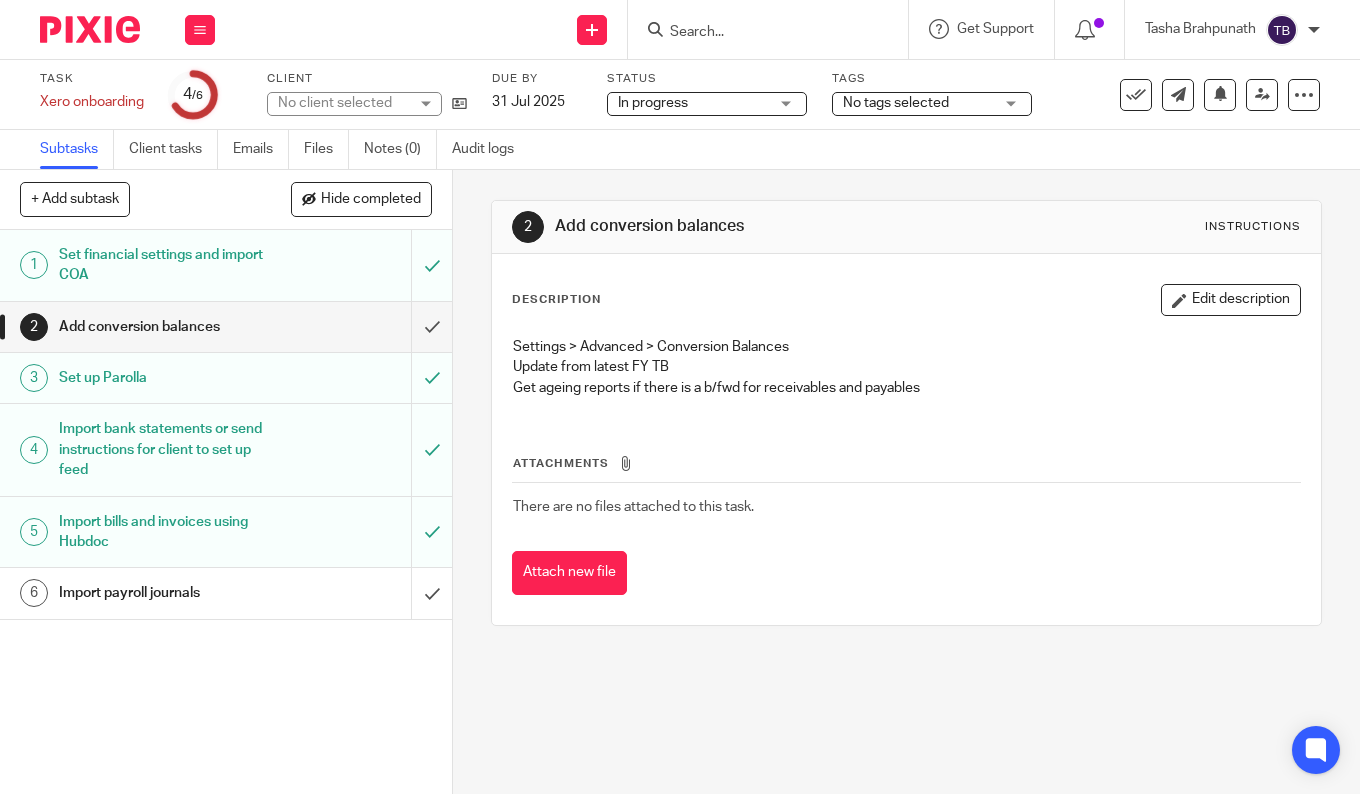click on "Edit description" at bounding box center [1231, 300] 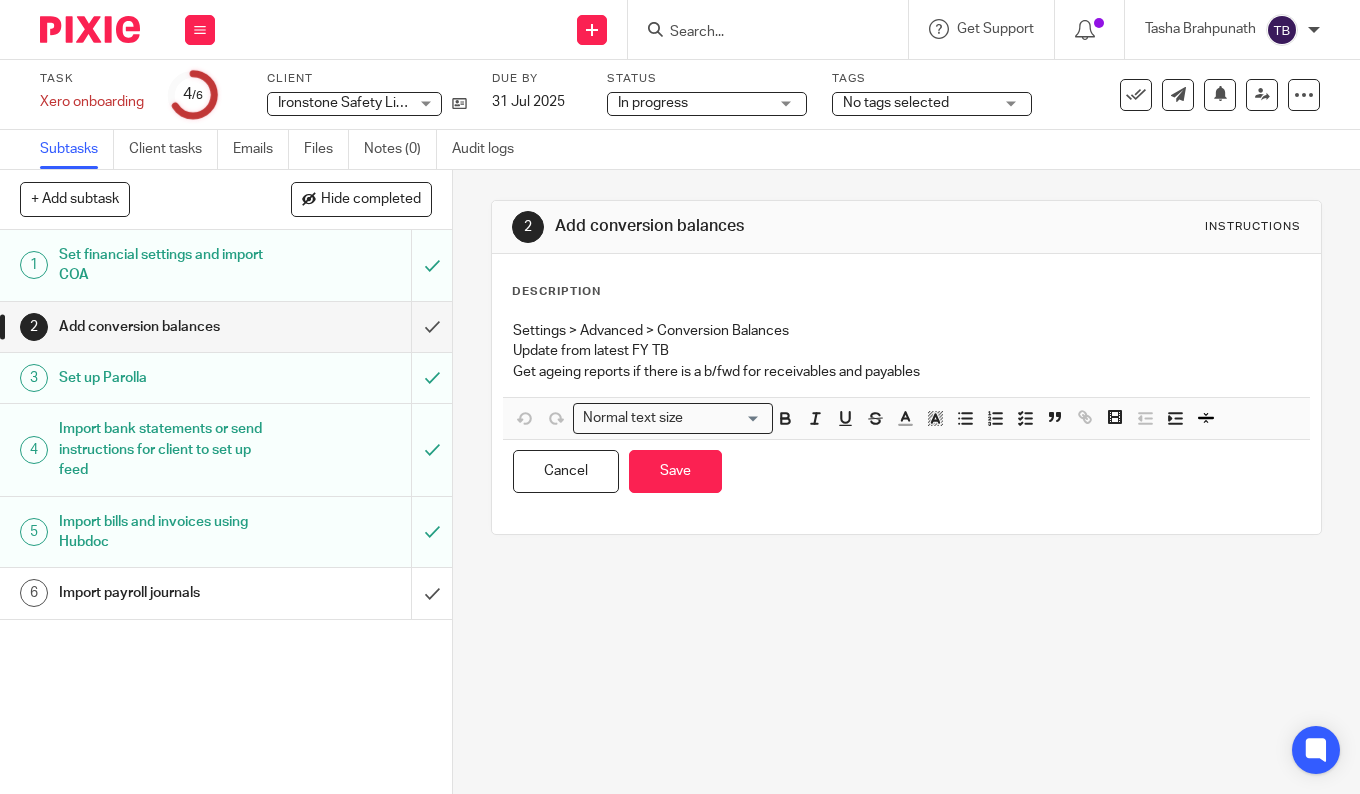 click on "Get ageing reports if there is a b/fwd for receivables and payables" at bounding box center [906, 372] 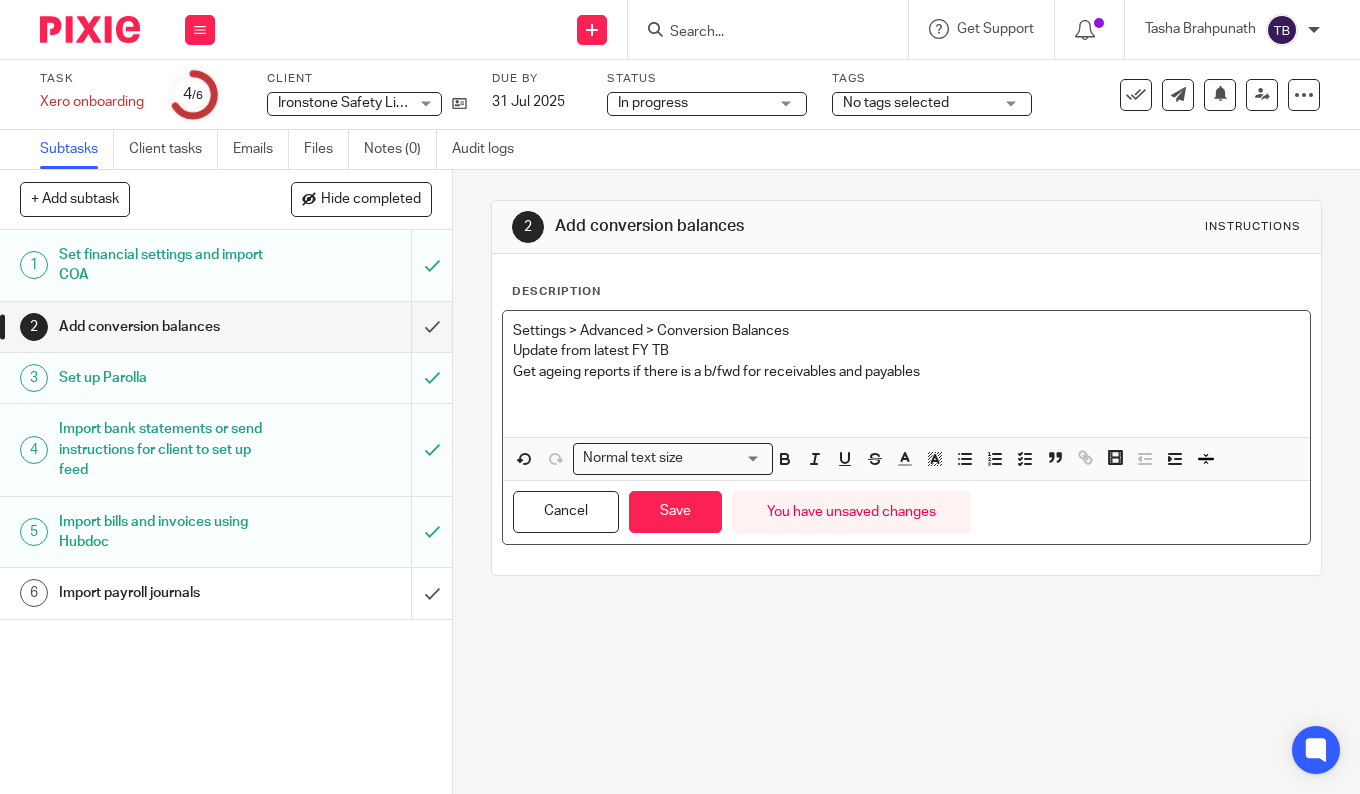 type 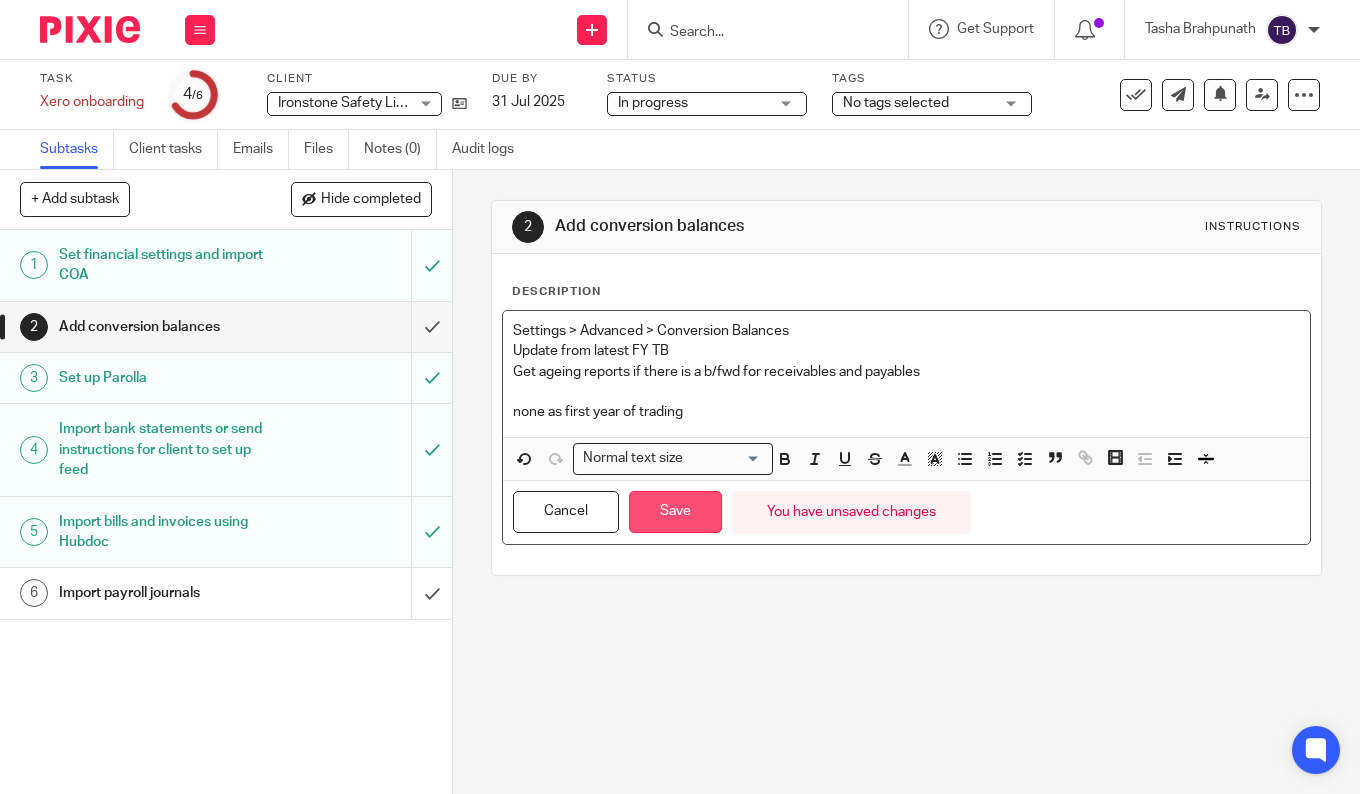 click on "Save" at bounding box center (675, 512) 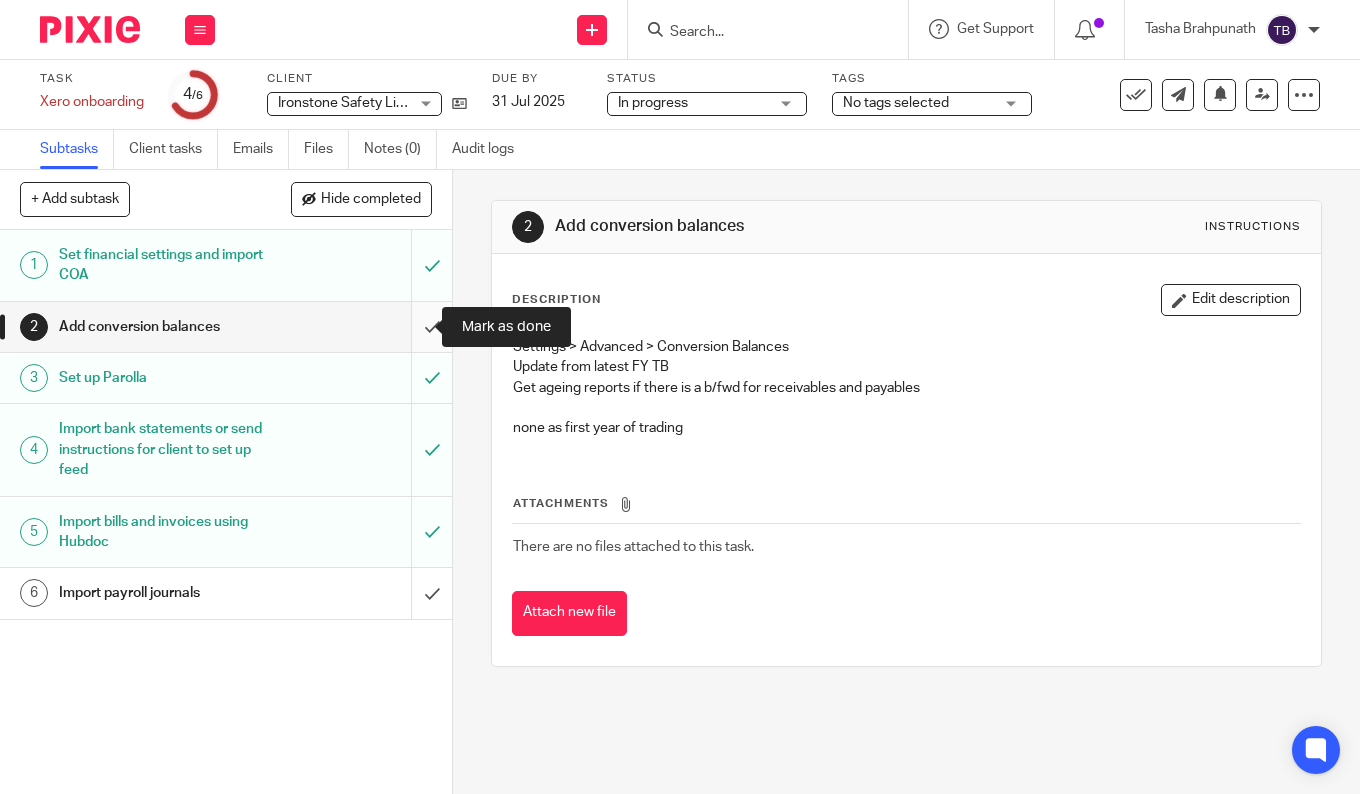 click at bounding box center [226, 327] 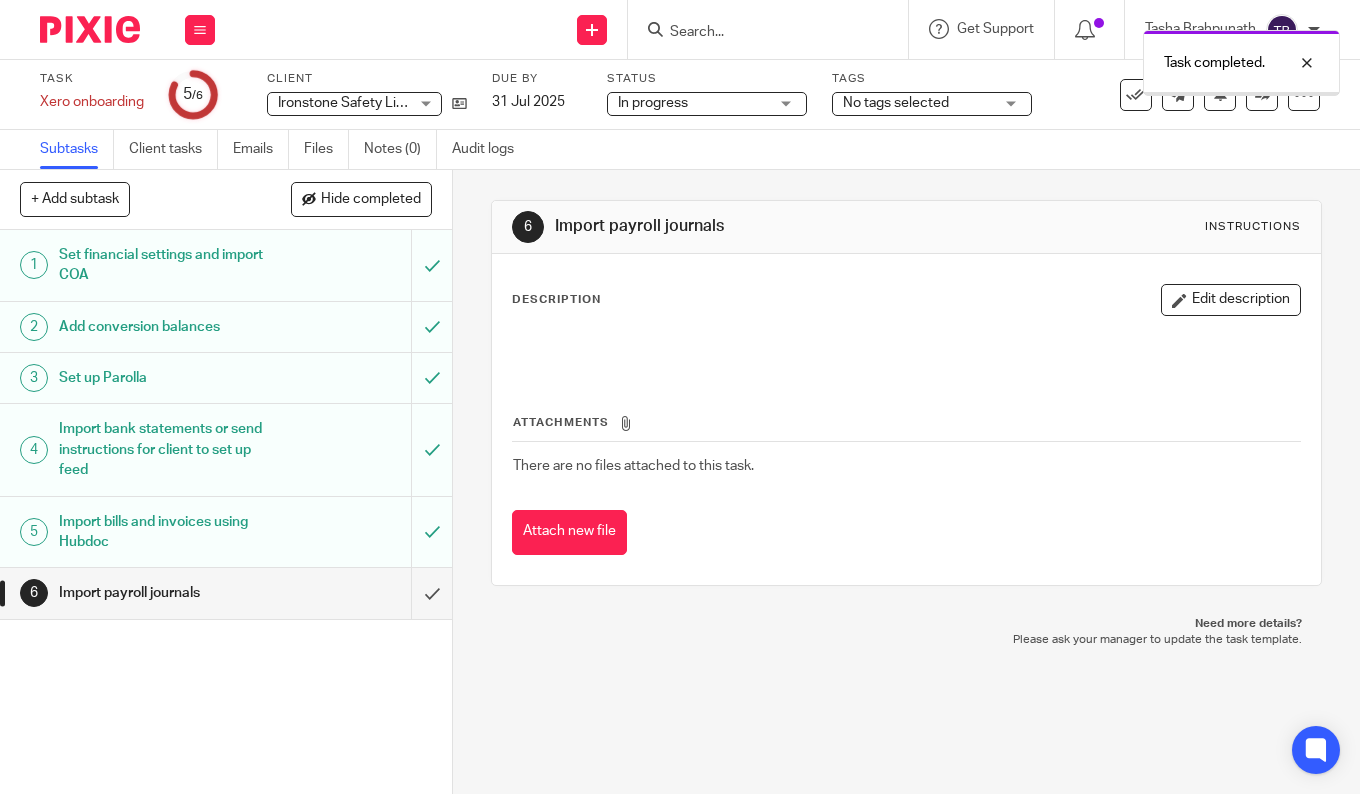 scroll, scrollTop: 0, scrollLeft: 0, axis: both 